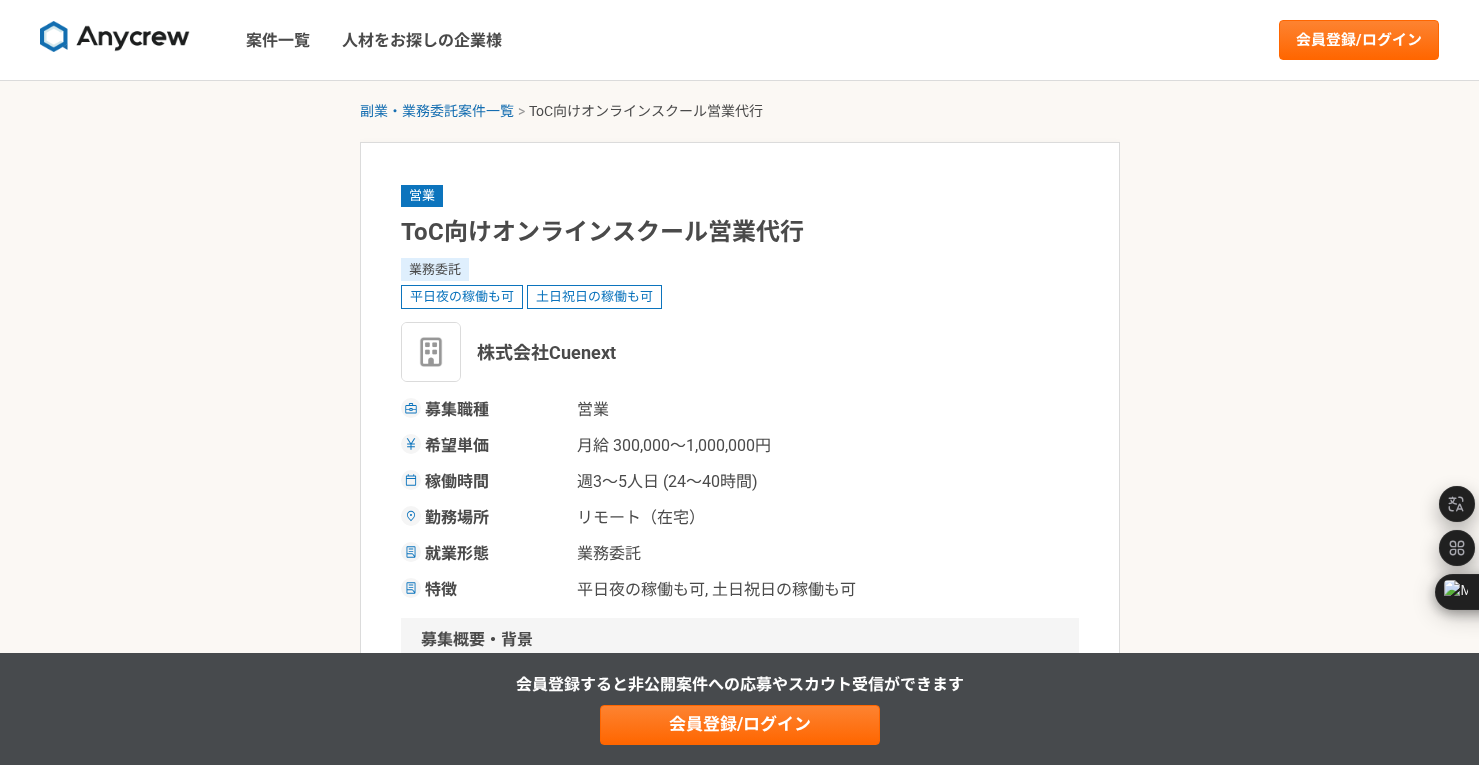 scroll, scrollTop: 299, scrollLeft: 0, axis: vertical 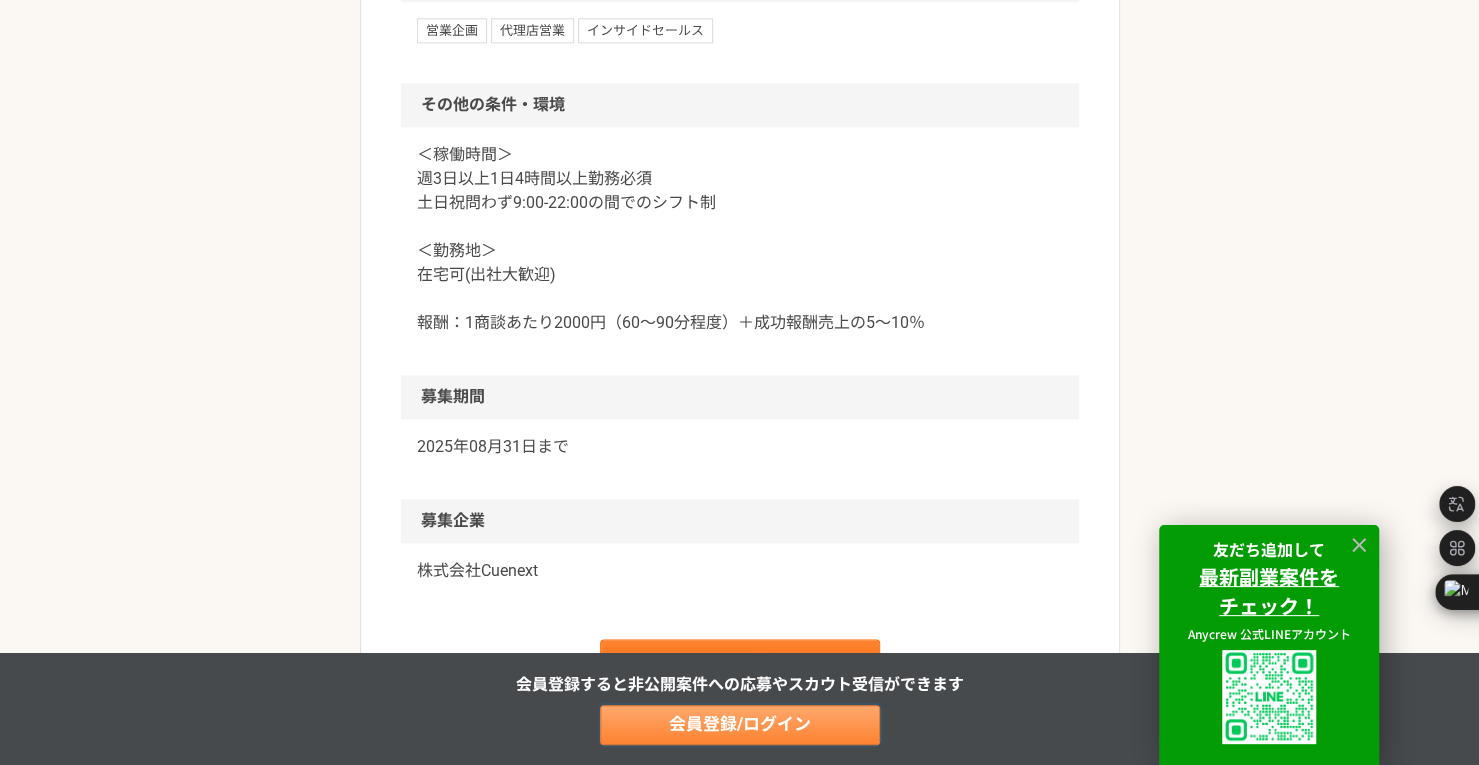 click on "会員登録/ログイン" at bounding box center [740, 725] 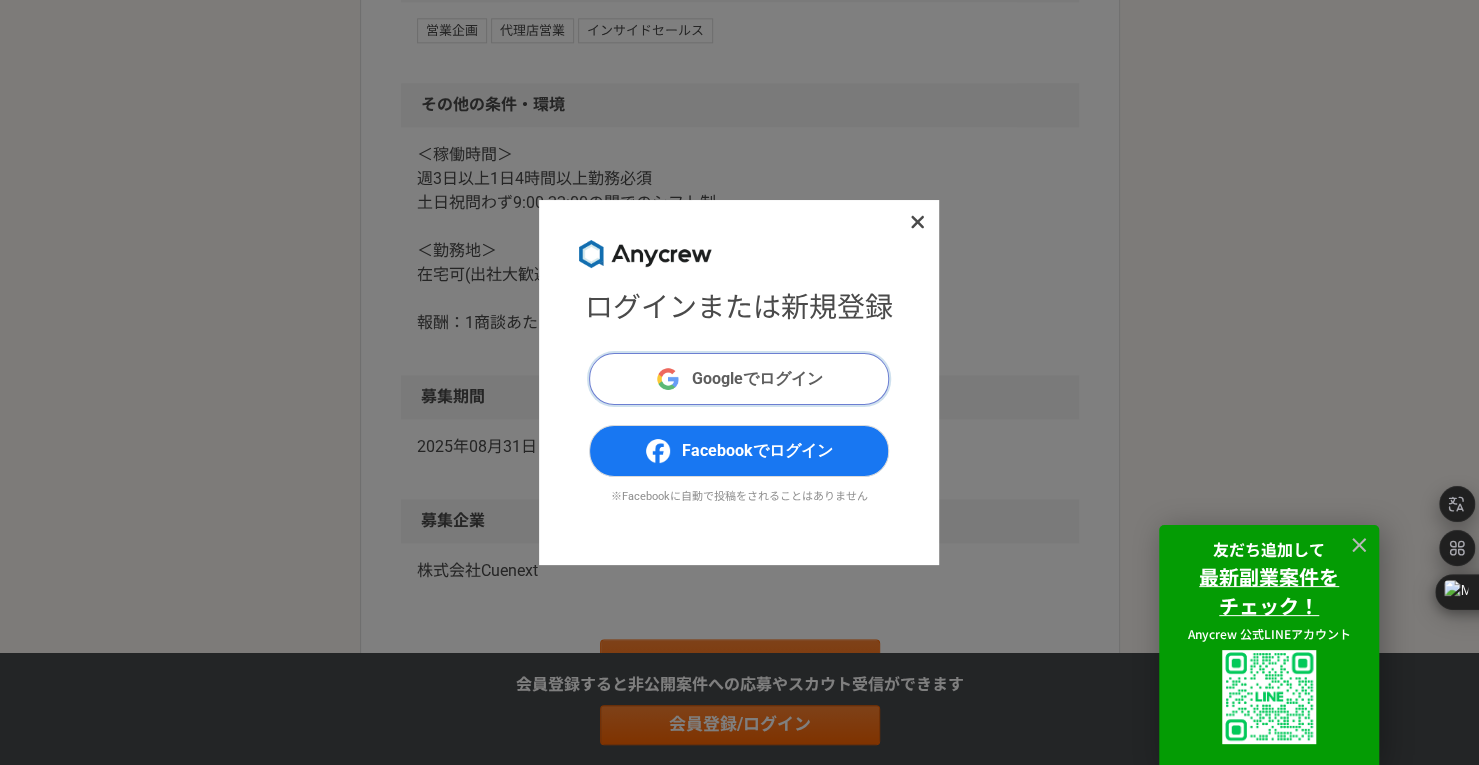 click on "Googleでログイン" at bounding box center [757, 379] 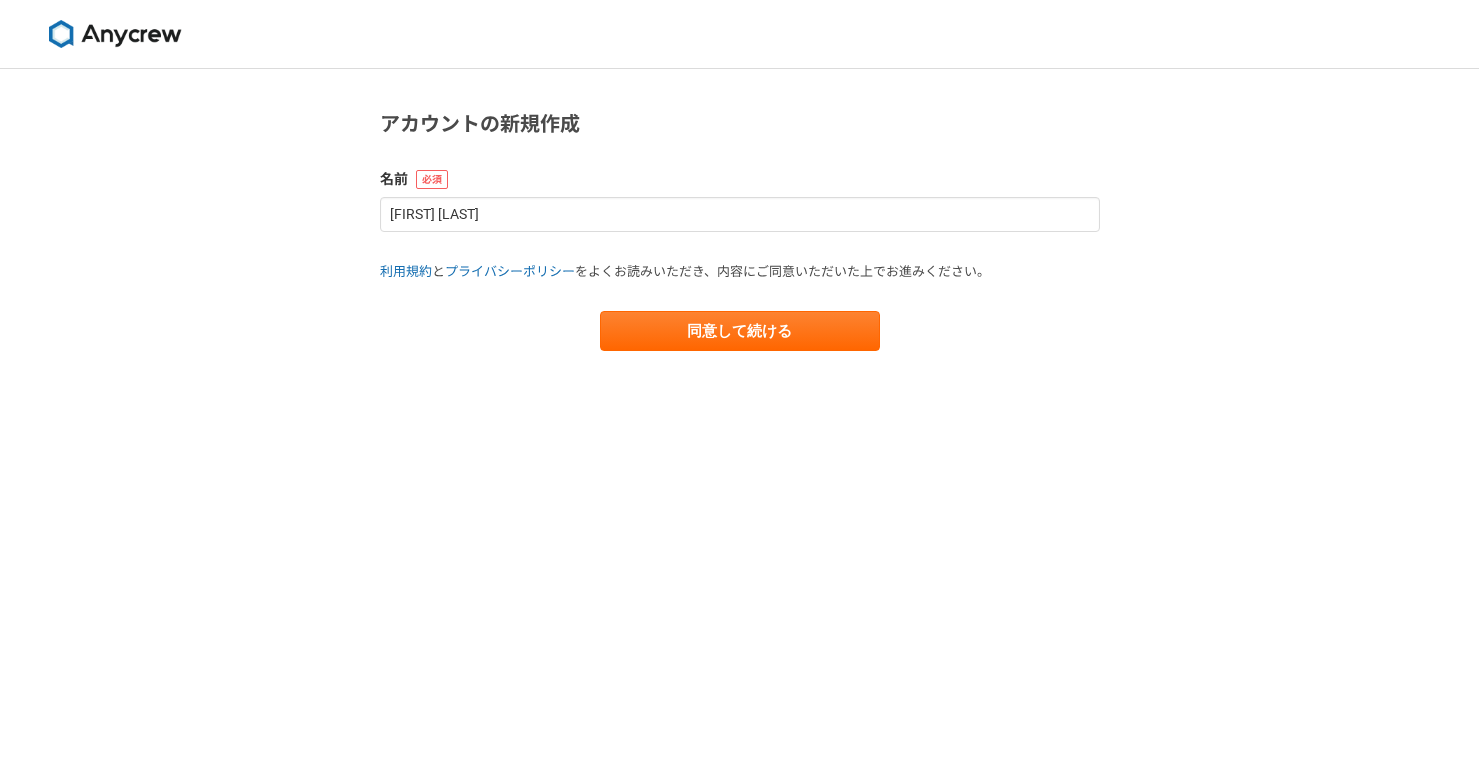 scroll, scrollTop: 0, scrollLeft: 0, axis: both 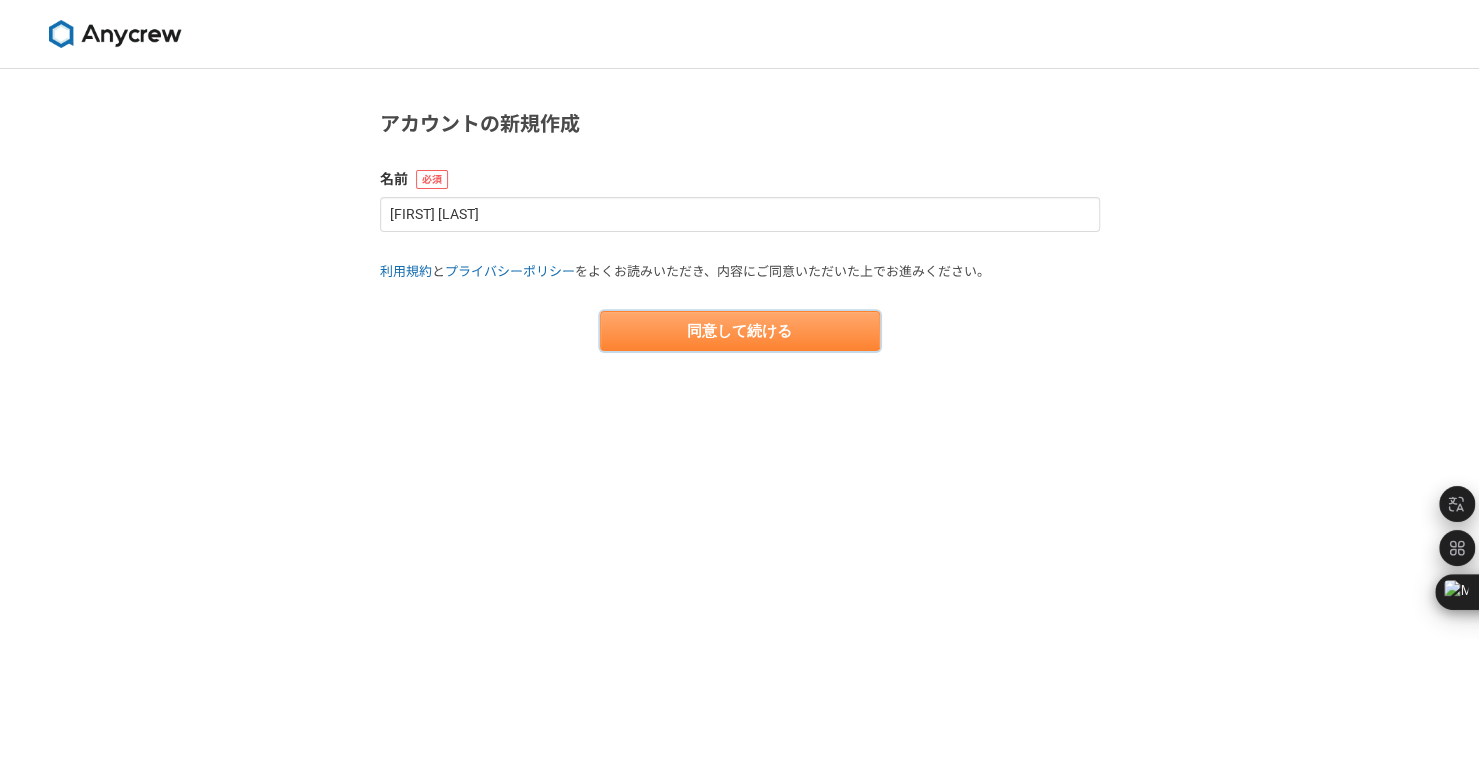 click on "同意して続ける" at bounding box center [740, 331] 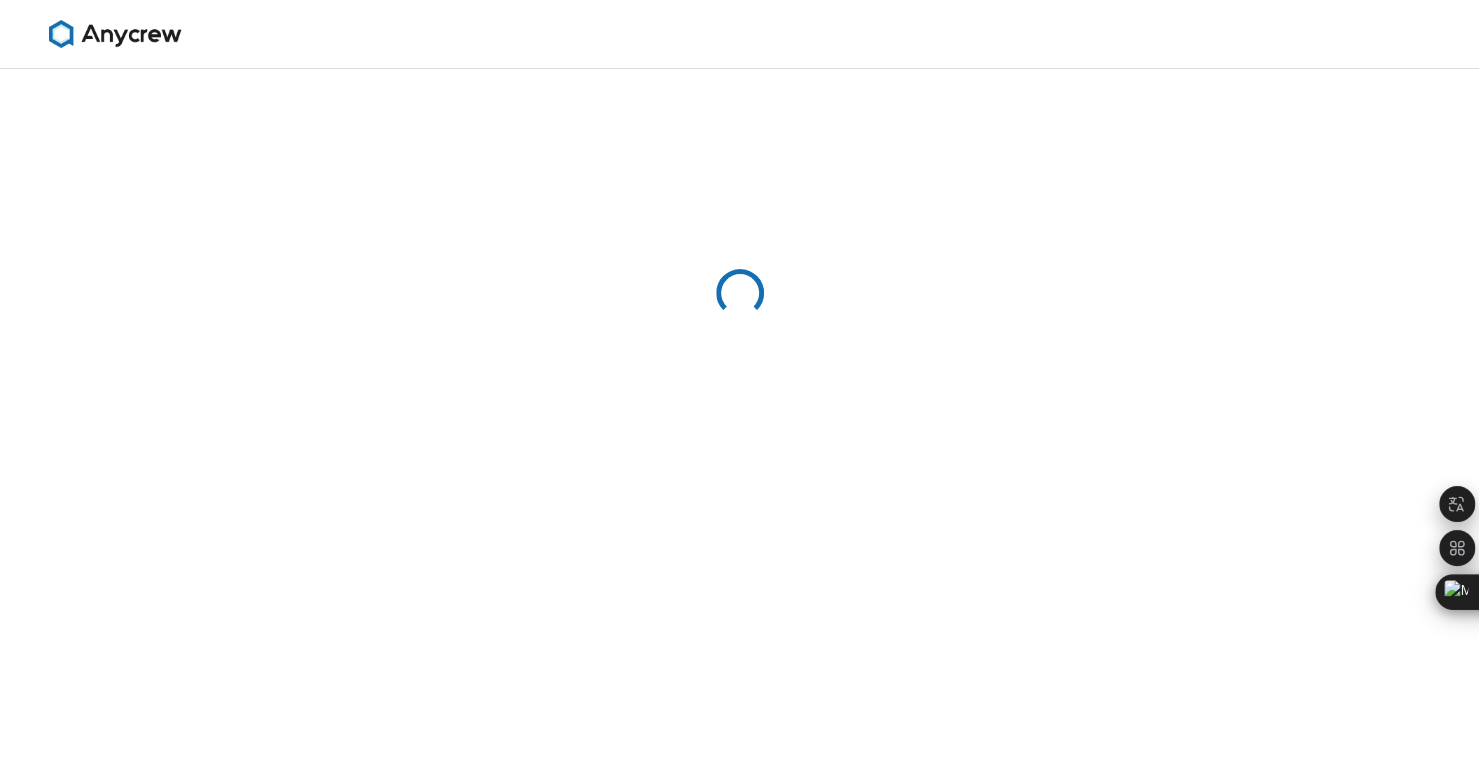 select on "13" 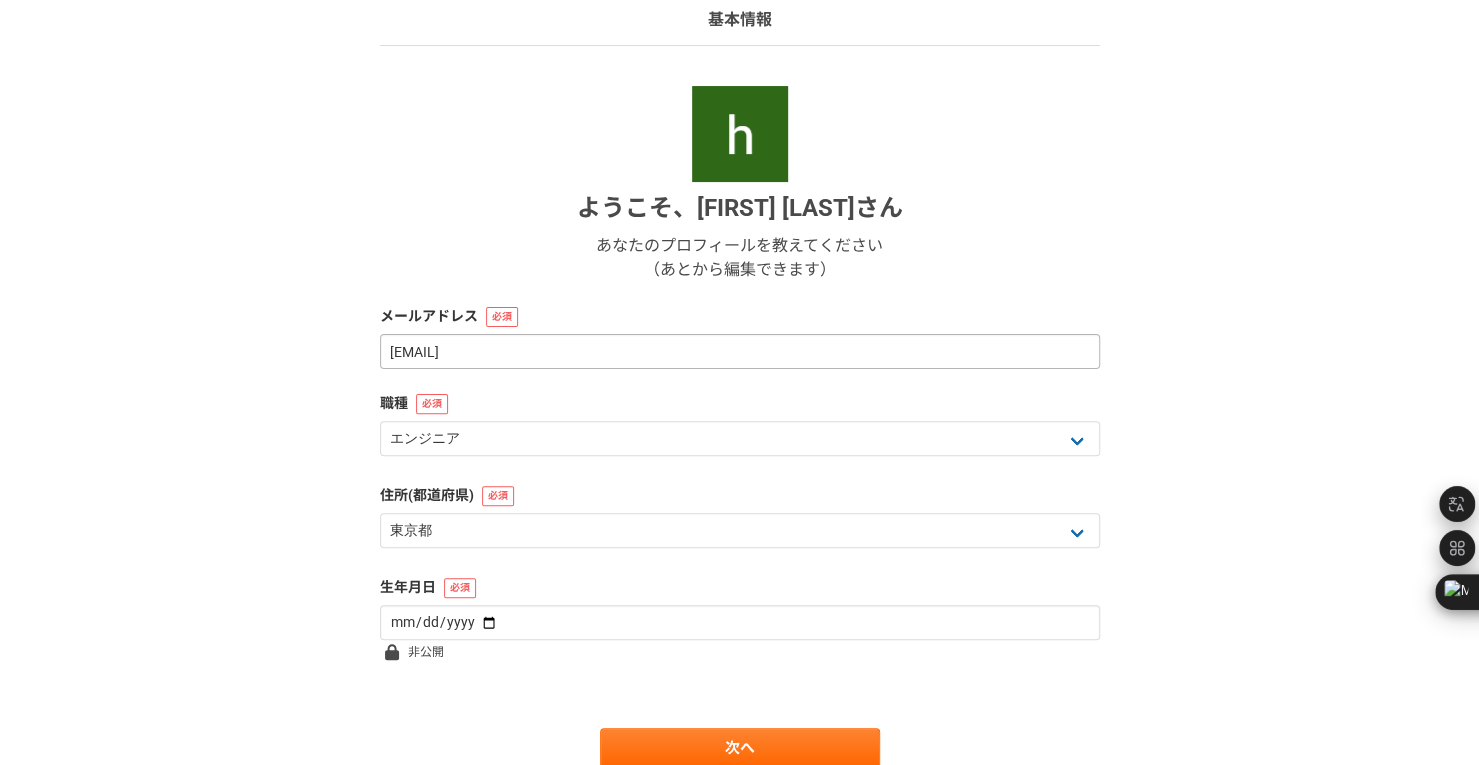 scroll, scrollTop: 150, scrollLeft: 0, axis: vertical 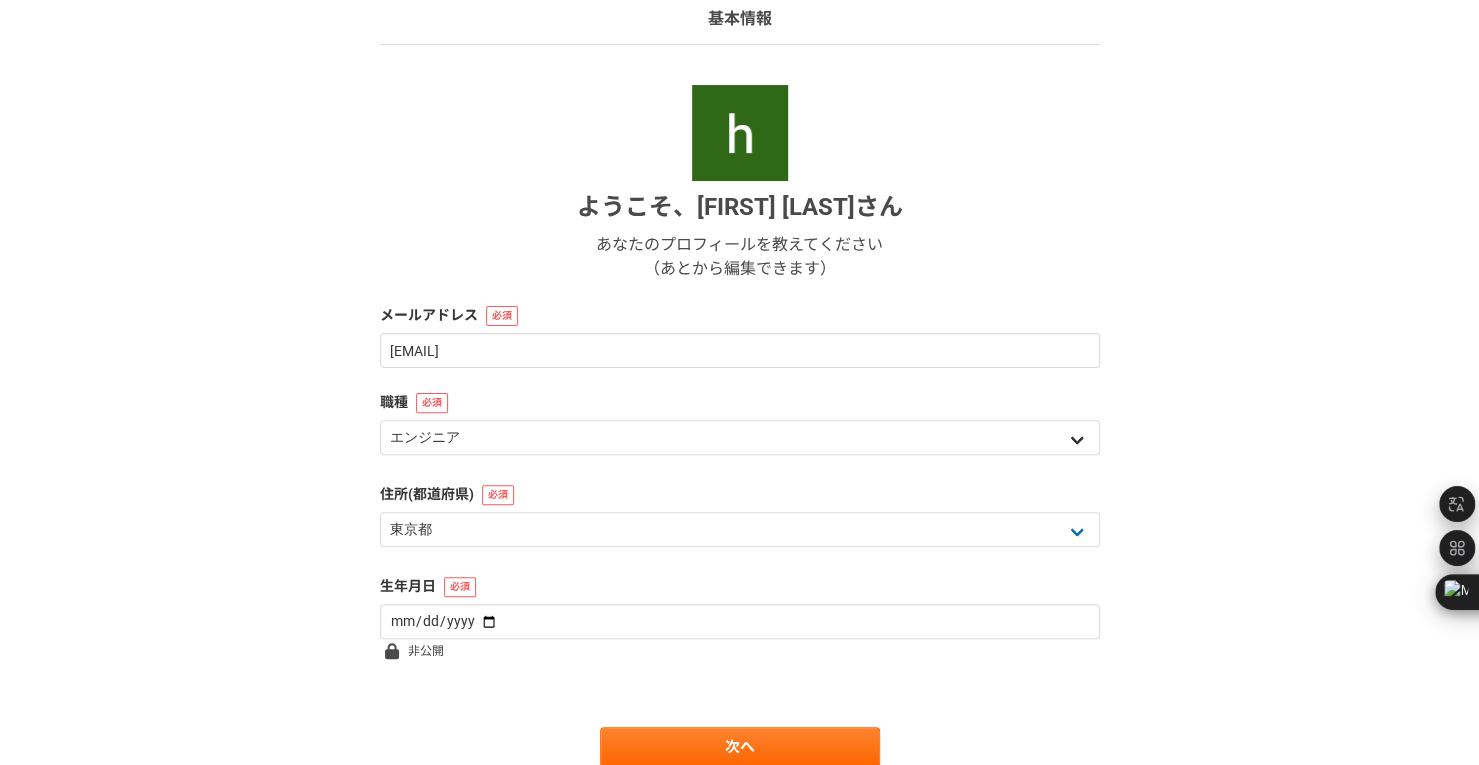 click on "エンジニア デザイナー ライター 営業 マーケティング 企画・事業開発 バックオフィス その他" at bounding box center [740, 440] 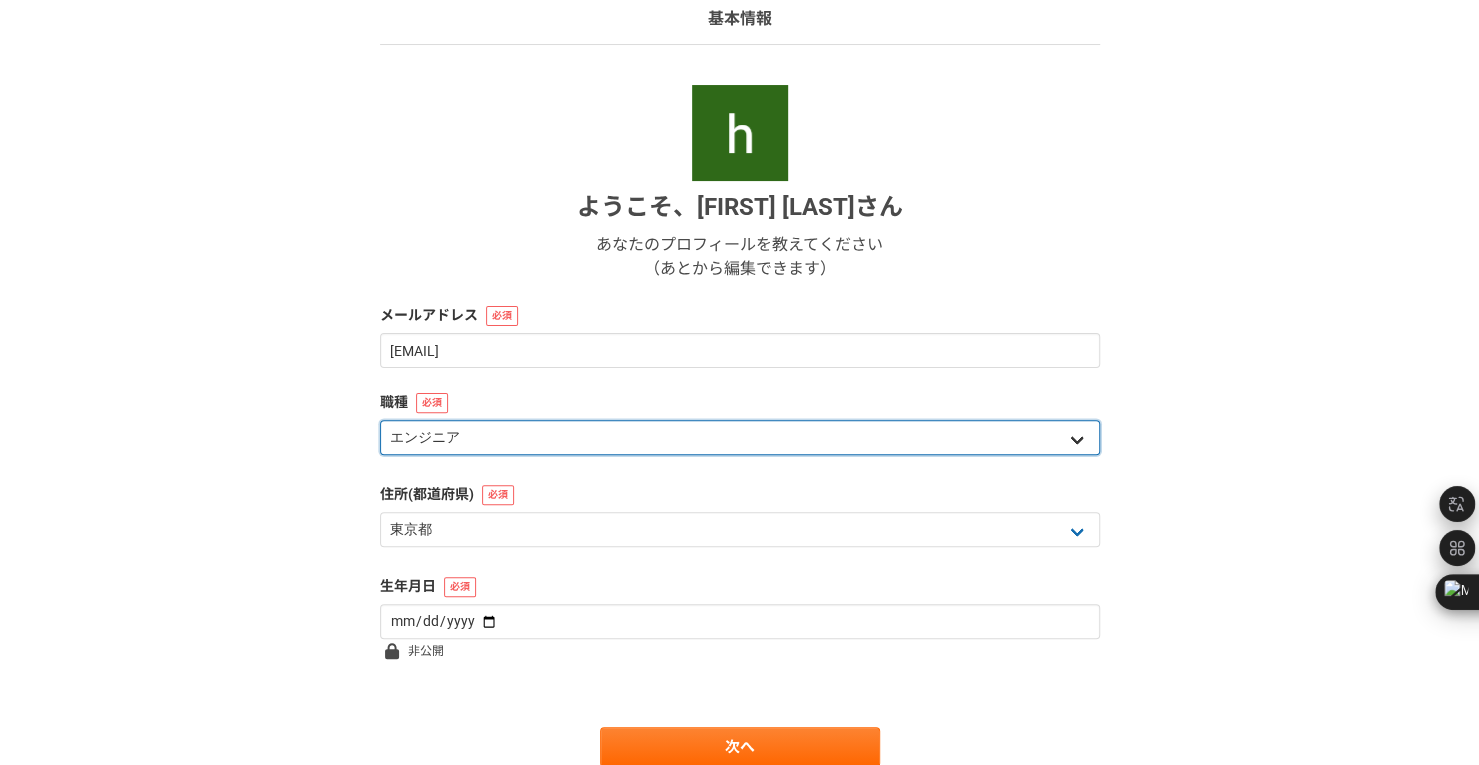 click on "エンジニア デザイナー ライター 営業 マーケティング 企画・事業開発 バックオフィス その他" at bounding box center [740, 437] 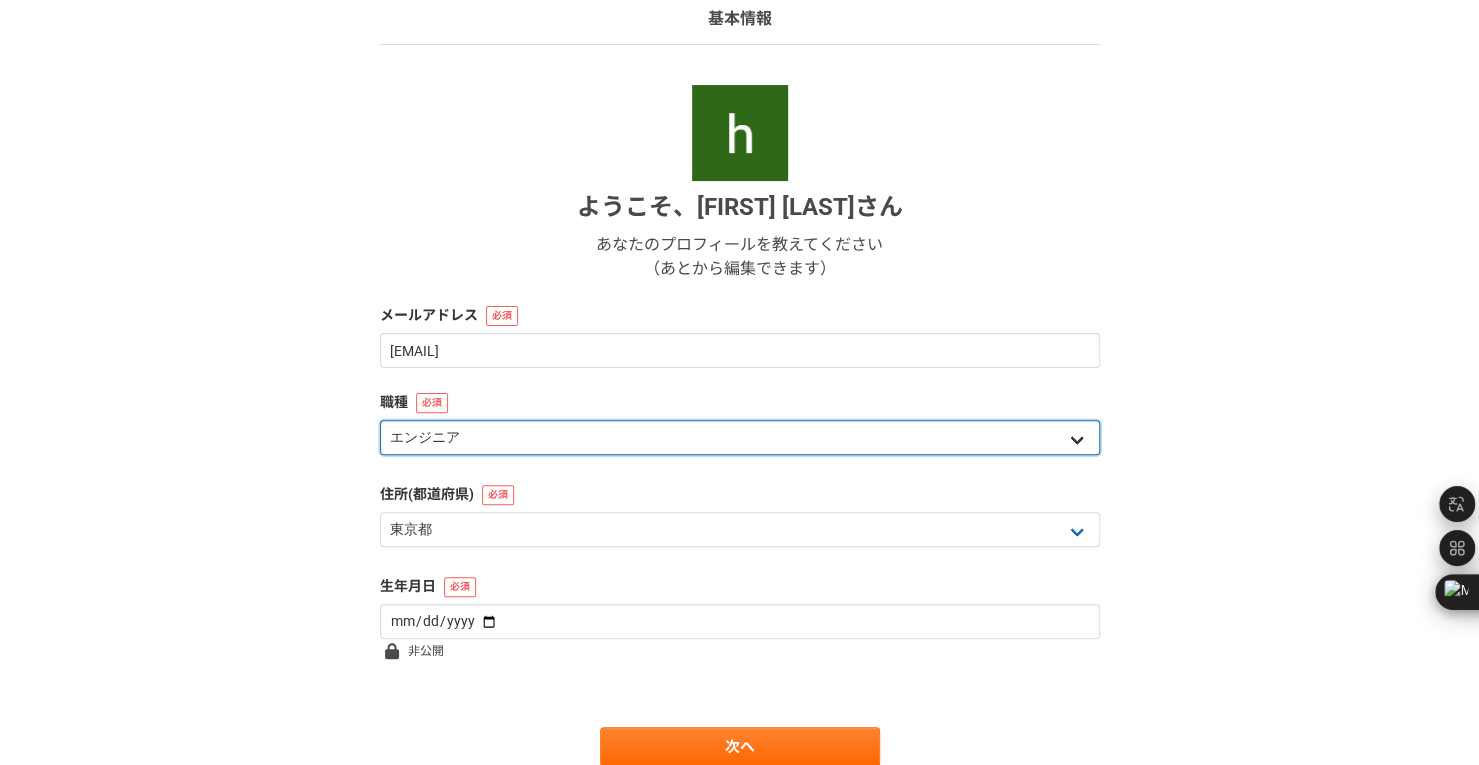 select on "4" 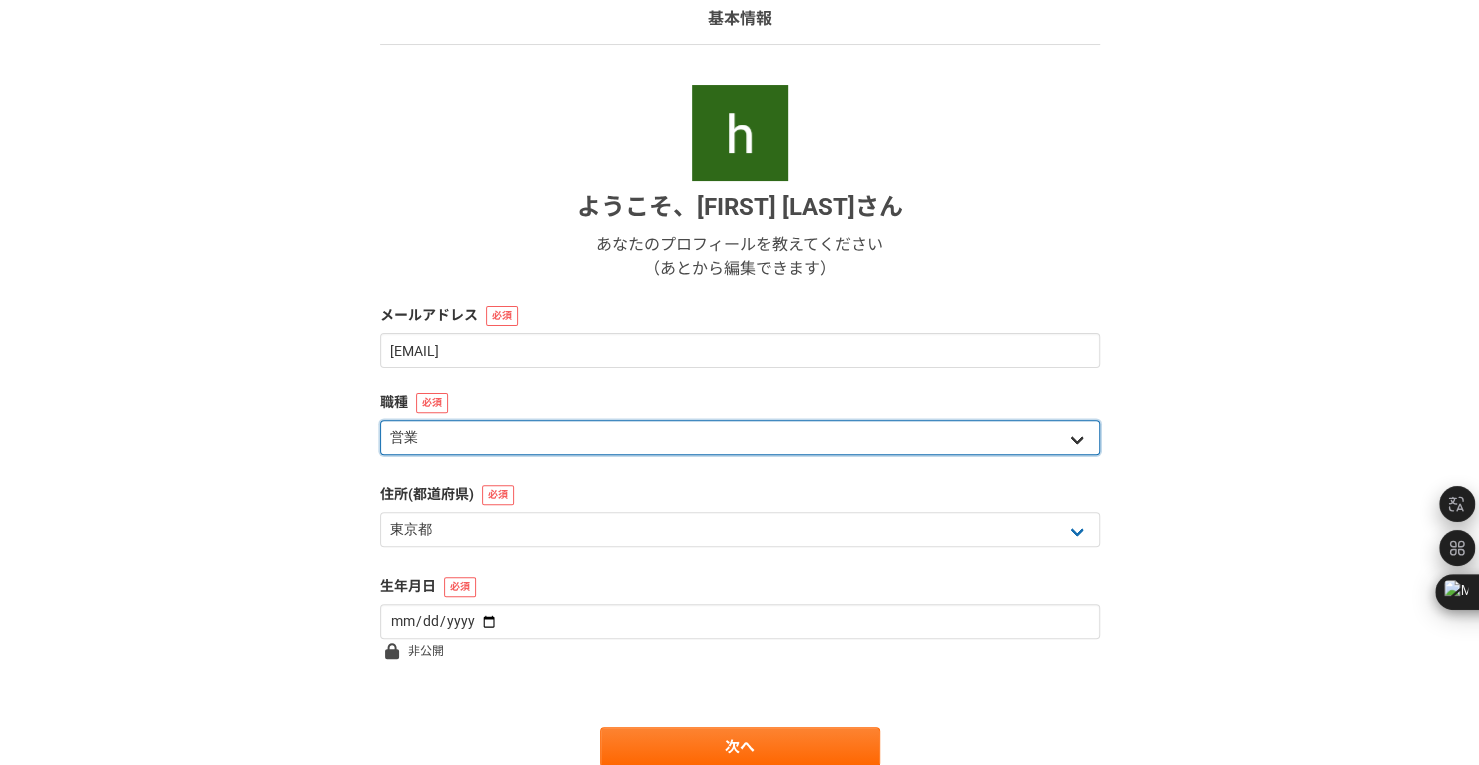 click on "エンジニア デザイナー ライター 営業 マーケティング 企画・事業開発 バックオフィス その他" at bounding box center (740, 437) 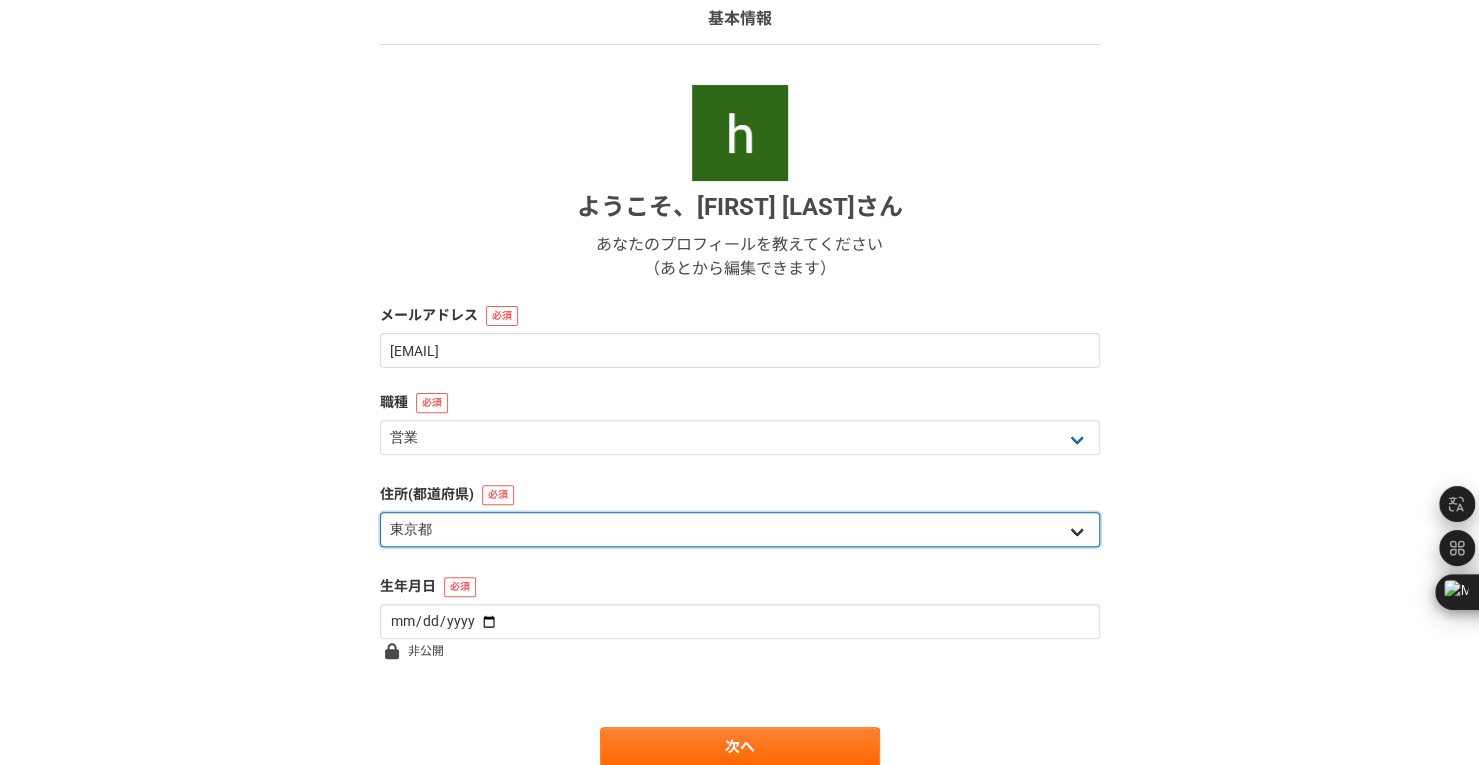 click on "北海道 青森県 岩手県 宮城県 秋田県 山形県 福島県 茨城県 栃木県 群馬県 埼玉県 千葉県 東京都 神奈川県 新潟県 富山県 石川県 福井県 山梨県 長野県 岐阜県 静岡県 愛知県 三重県 滋賀県 京都府 大阪府 兵庫県 奈良県 和歌山県 鳥取県 島根県 岡山県 広島県 山口県 徳島県 香川県 愛媛県 高知県 福岡県 佐賀県 長崎県 熊本県 大分県 宮崎県 鹿児島県 沖縄県 海外" at bounding box center (740, 529) 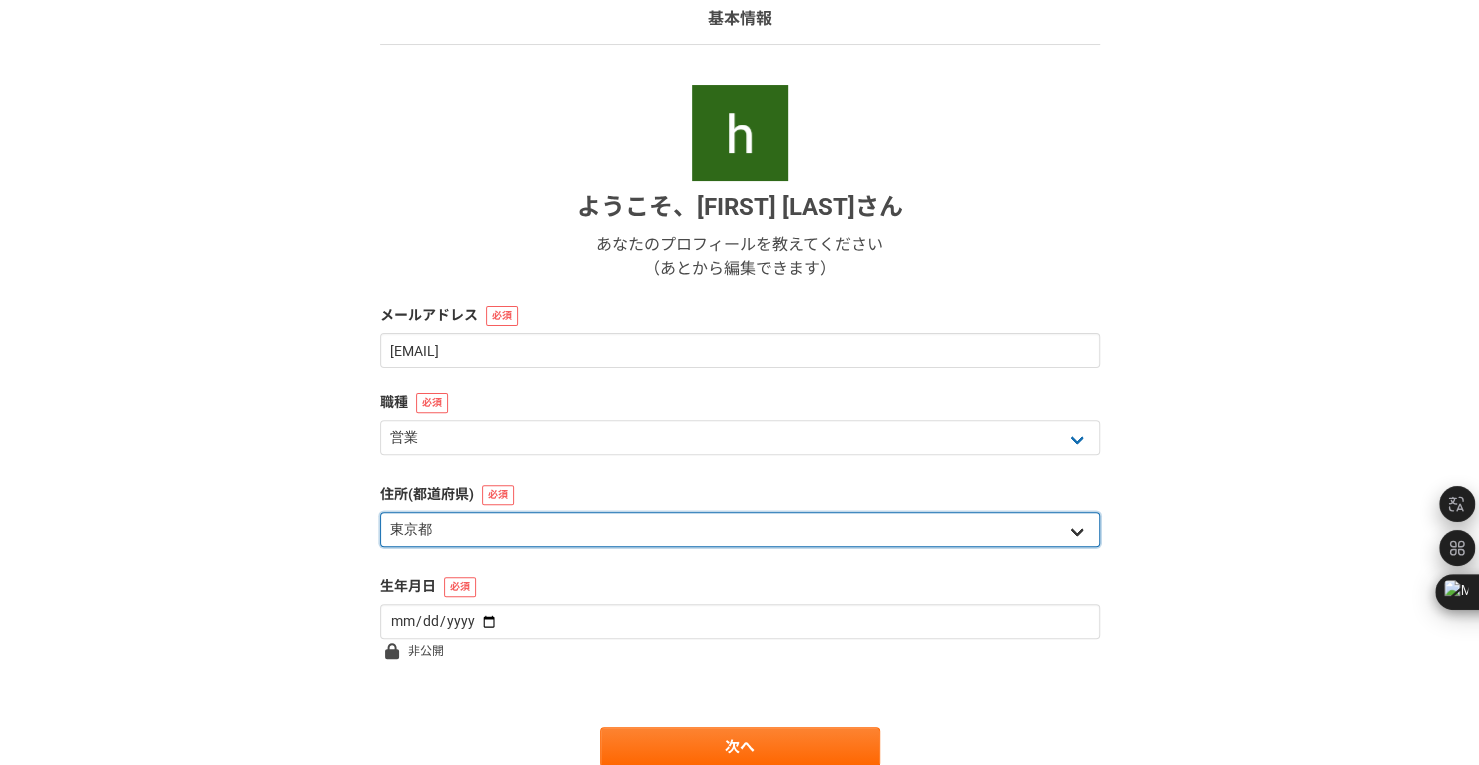 select on "27" 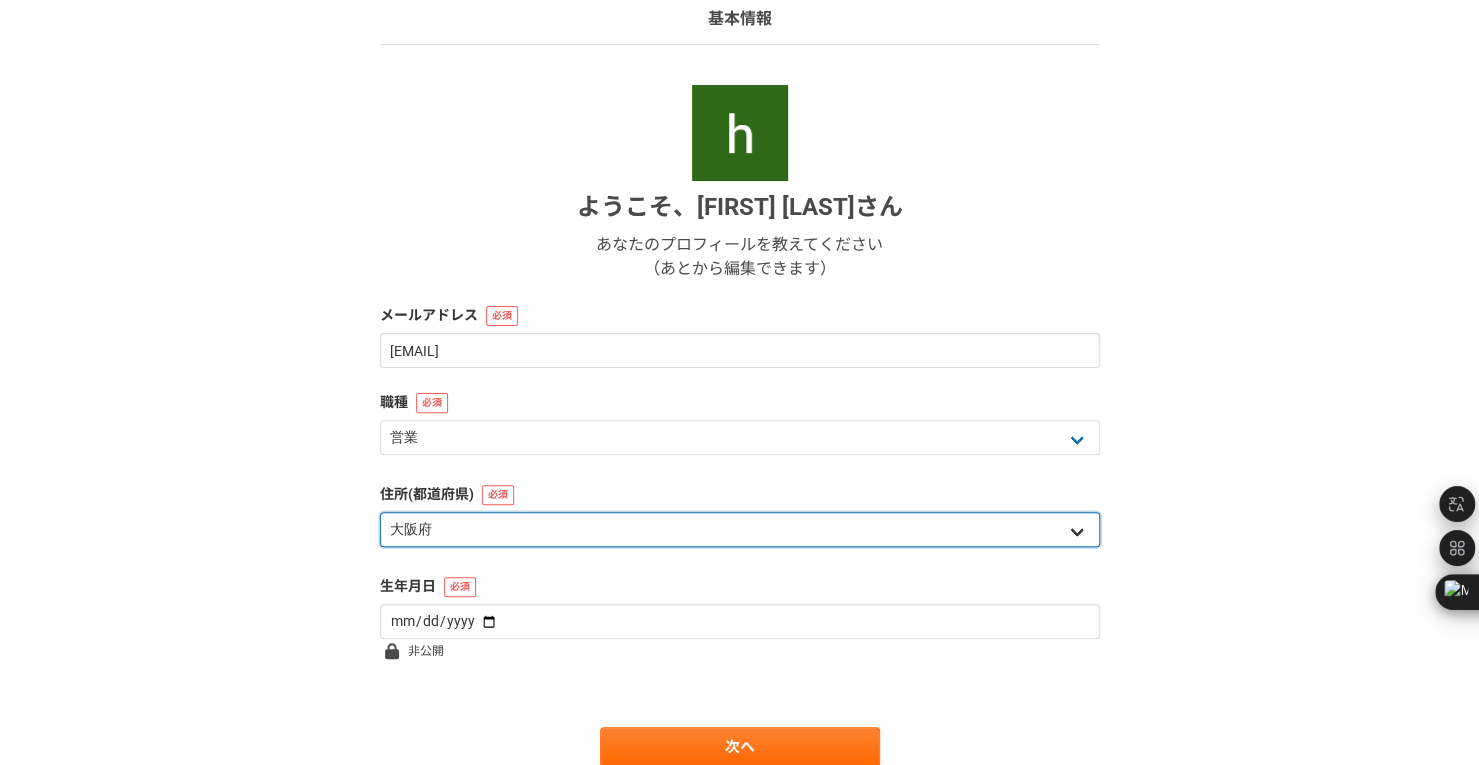 click on "北海道 青森県 岩手県 宮城県 秋田県 山形県 福島県 茨城県 栃木県 群馬県 埼玉県 千葉県 東京都 神奈川県 新潟県 富山県 石川県 福井県 山梨県 長野県 岐阜県 静岡県 愛知県 三重県 滋賀県 京都府 大阪府 兵庫県 奈良県 和歌山県 鳥取県 島根県 岡山県 広島県 山口県 徳島県 香川県 愛媛県 高知県 福岡県 佐賀県 長崎県 熊本県 大分県 宮崎県 鹿児島県 沖縄県 海外" at bounding box center [740, 529] 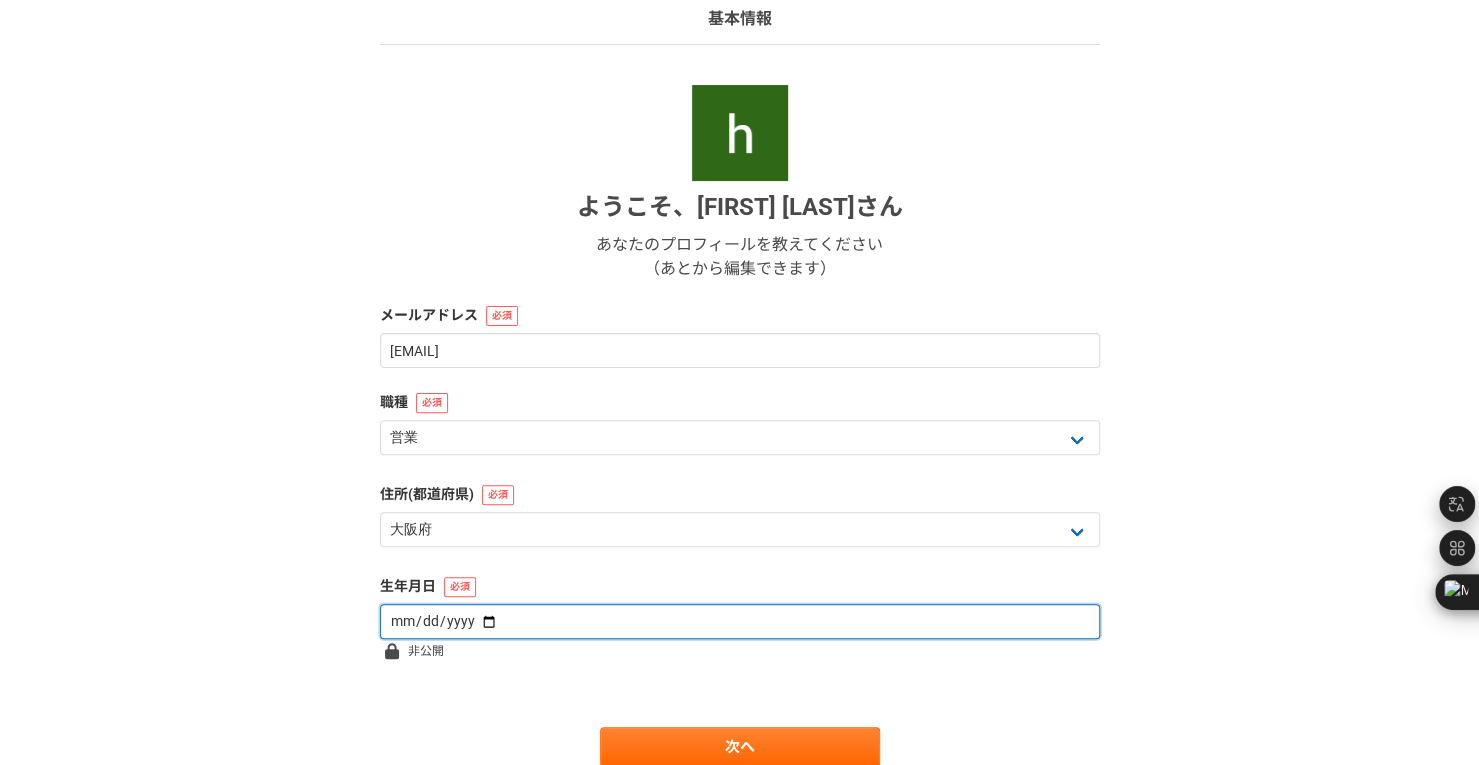 click at bounding box center (740, 621) 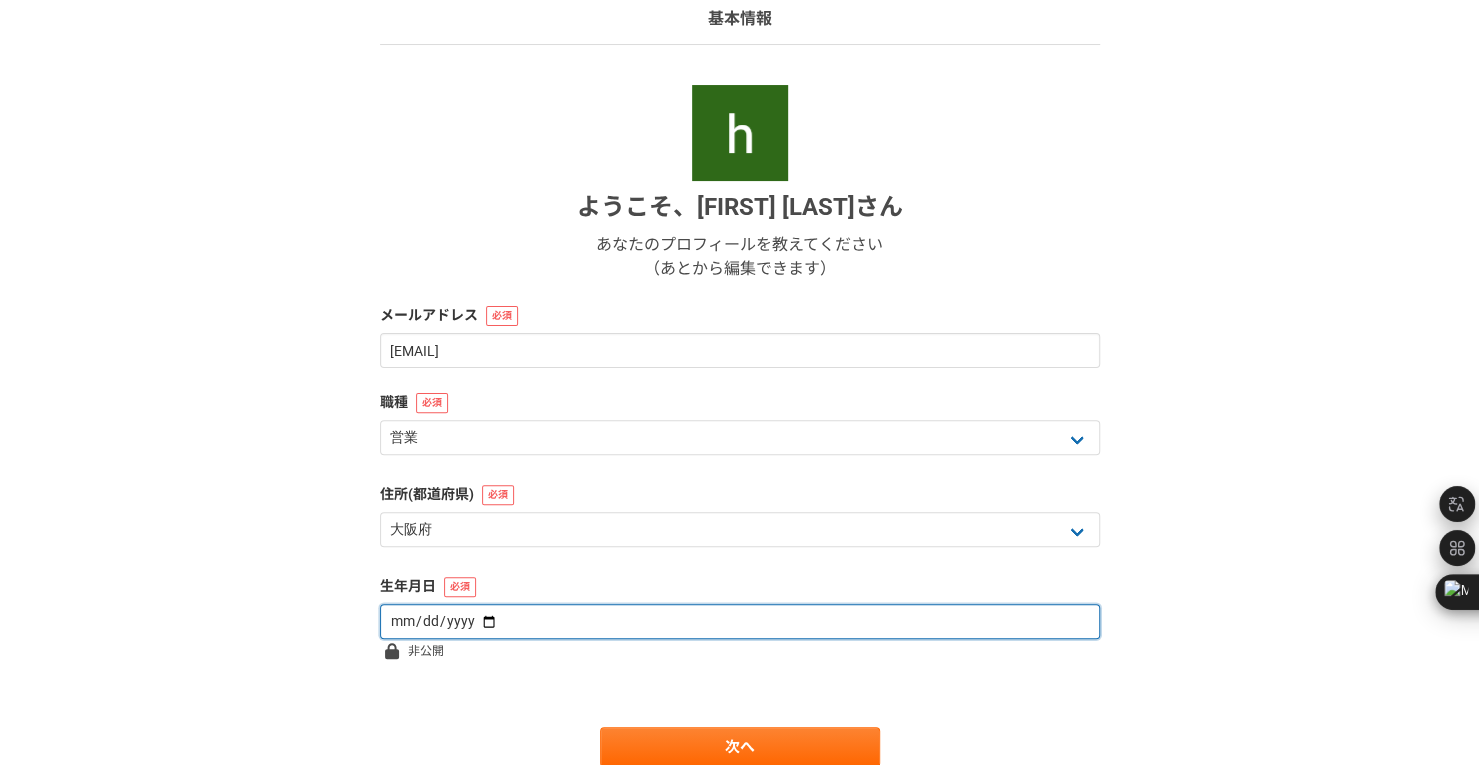type on "[DATE]" 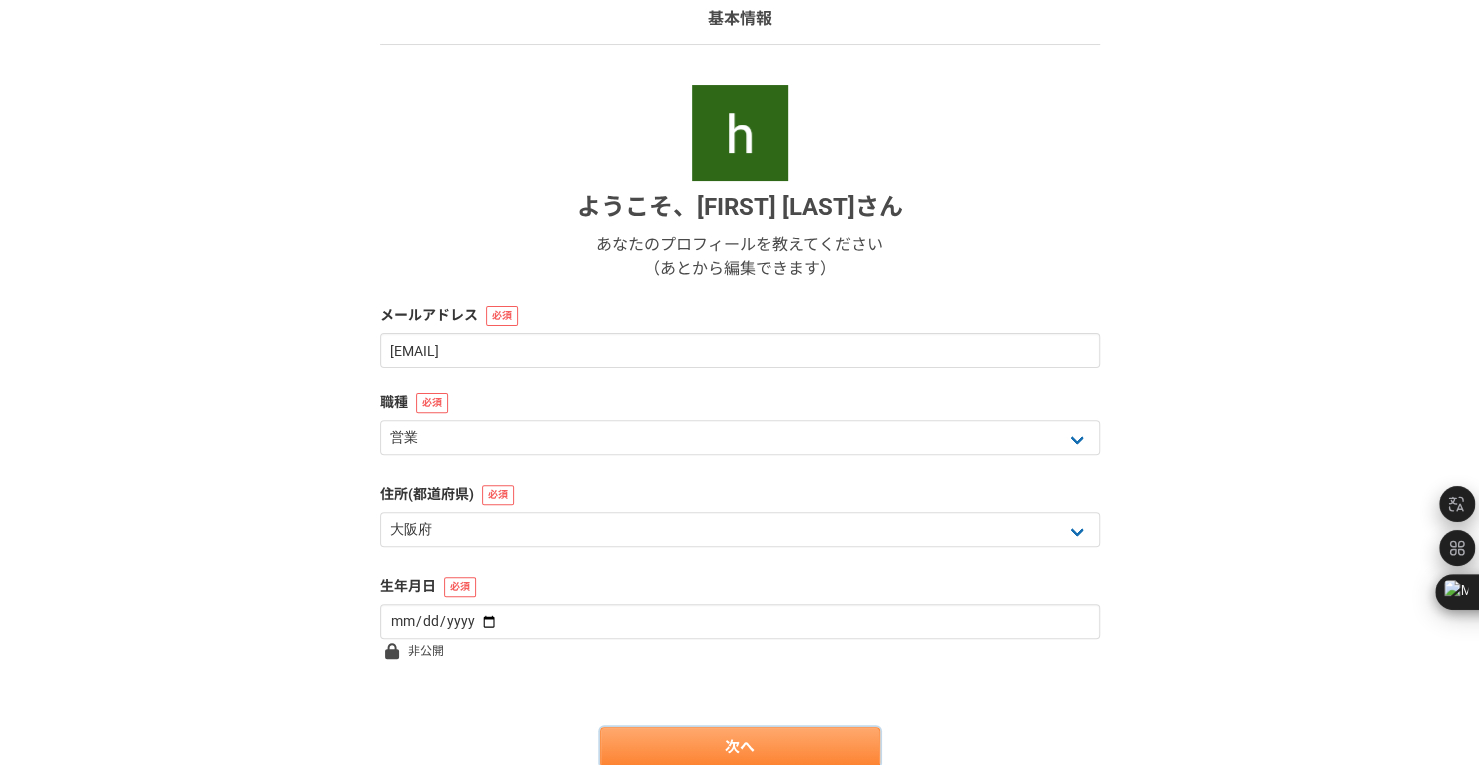 click on "次へ" at bounding box center (740, 747) 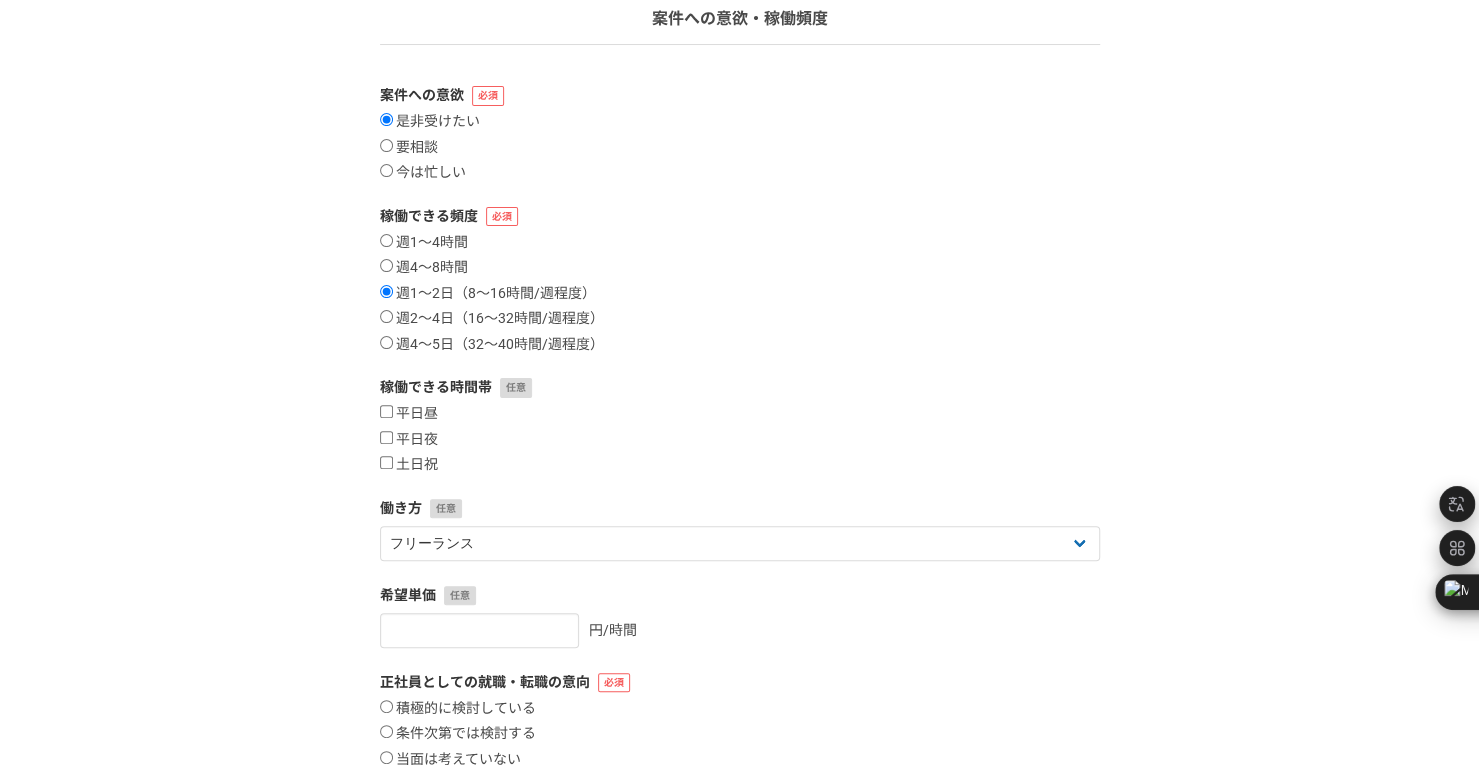 scroll, scrollTop: 0, scrollLeft: 0, axis: both 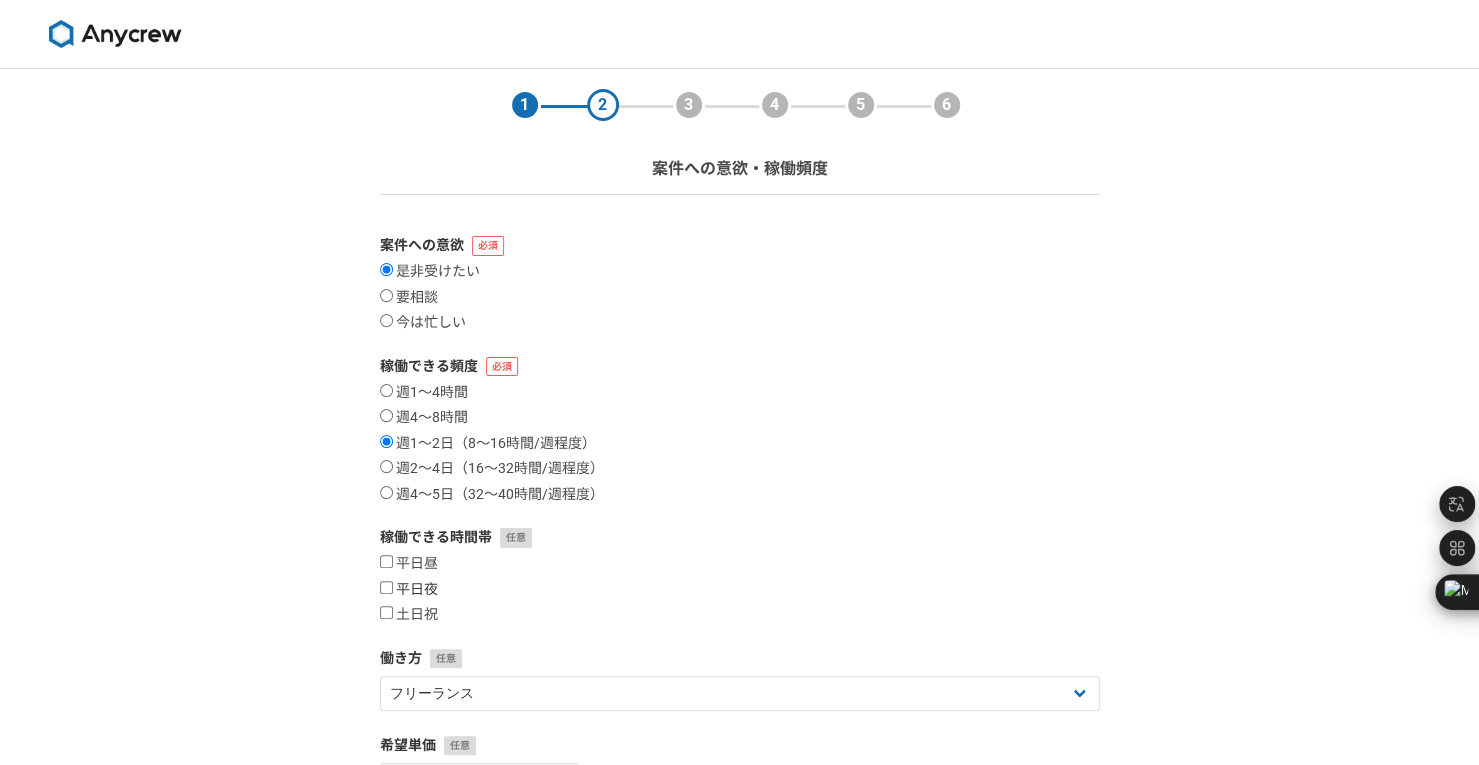 click on "平日夜" at bounding box center [409, 590] 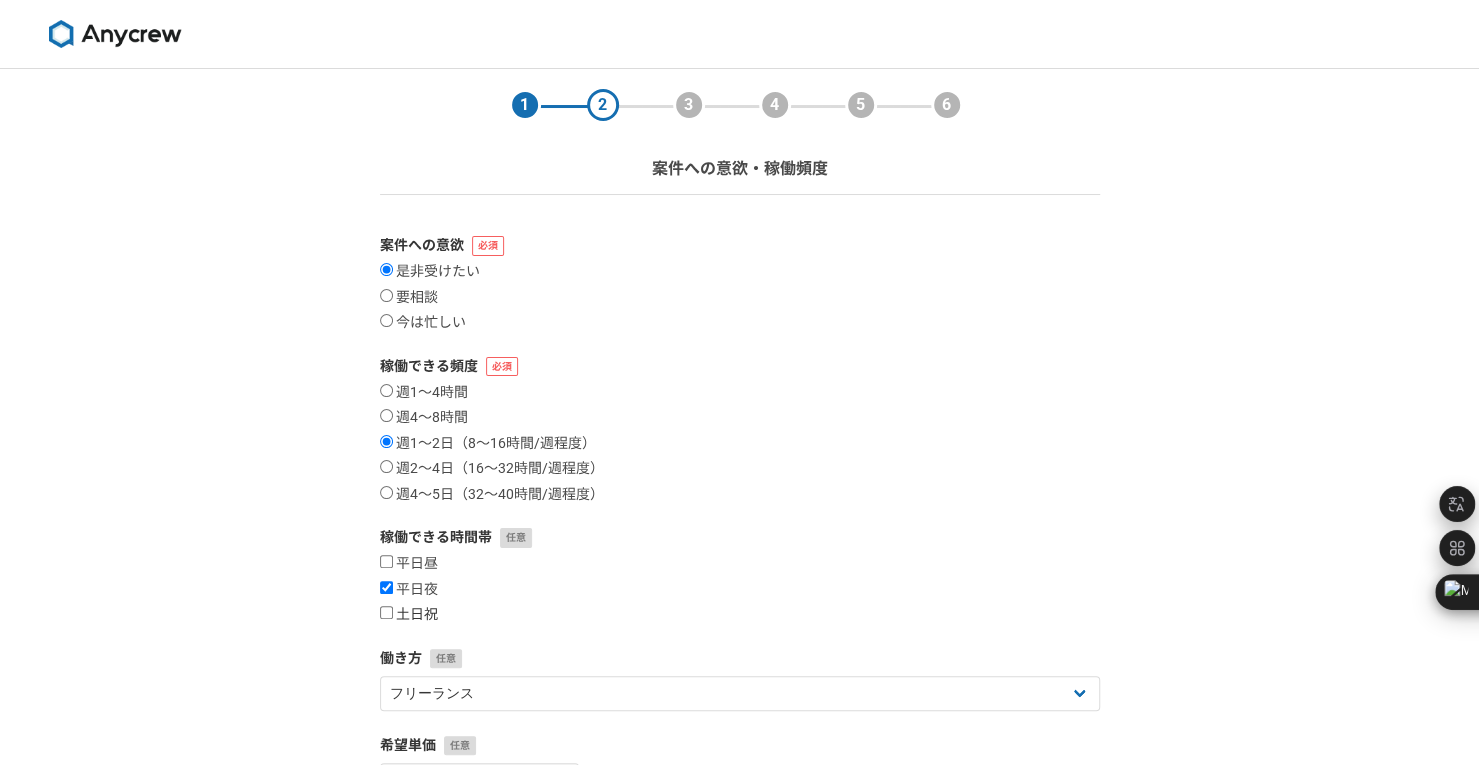 click on "土日祝" at bounding box center [409, 615] 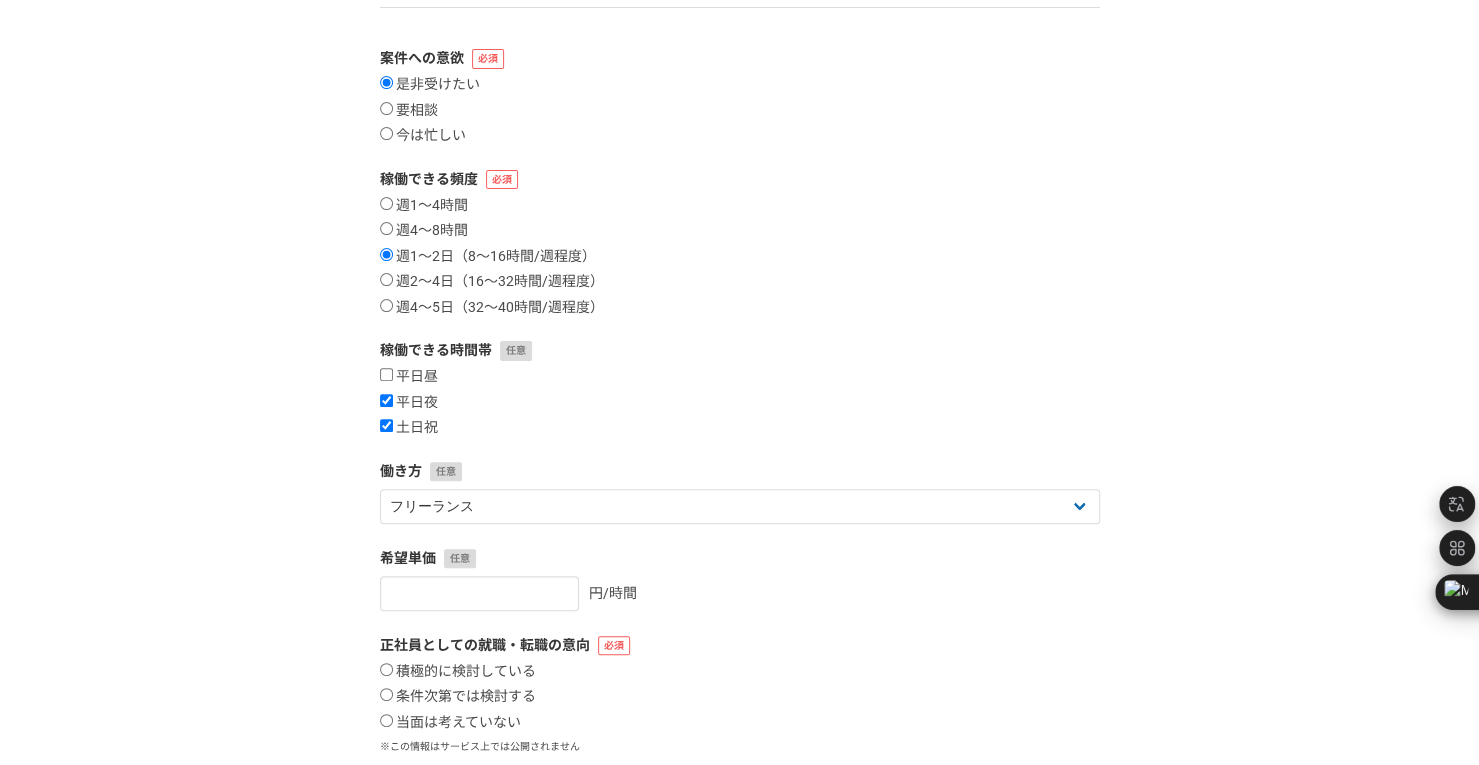 scroll, scrollTop: 189, scrollLeft: 0, axis: vertical 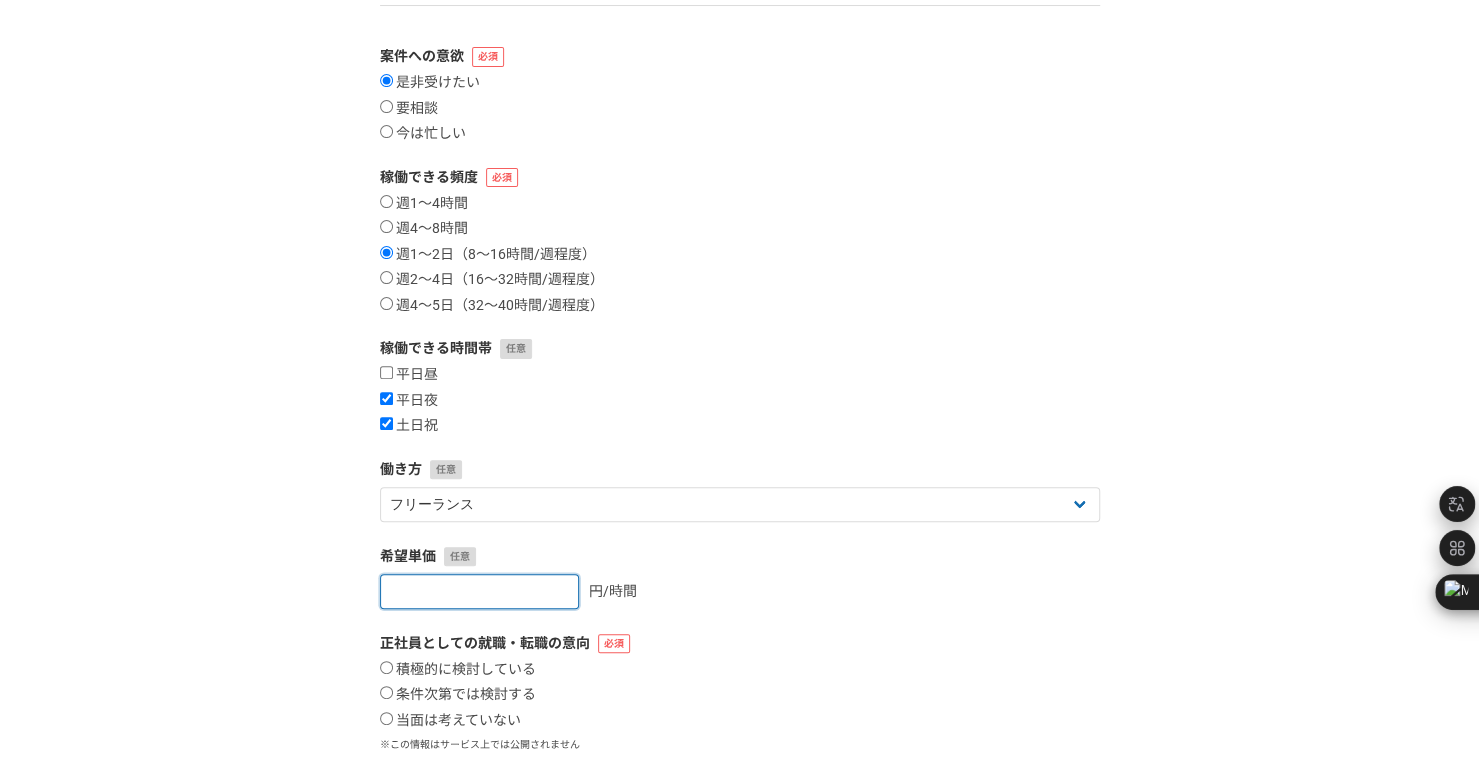 click at bounding box center [479, 591] 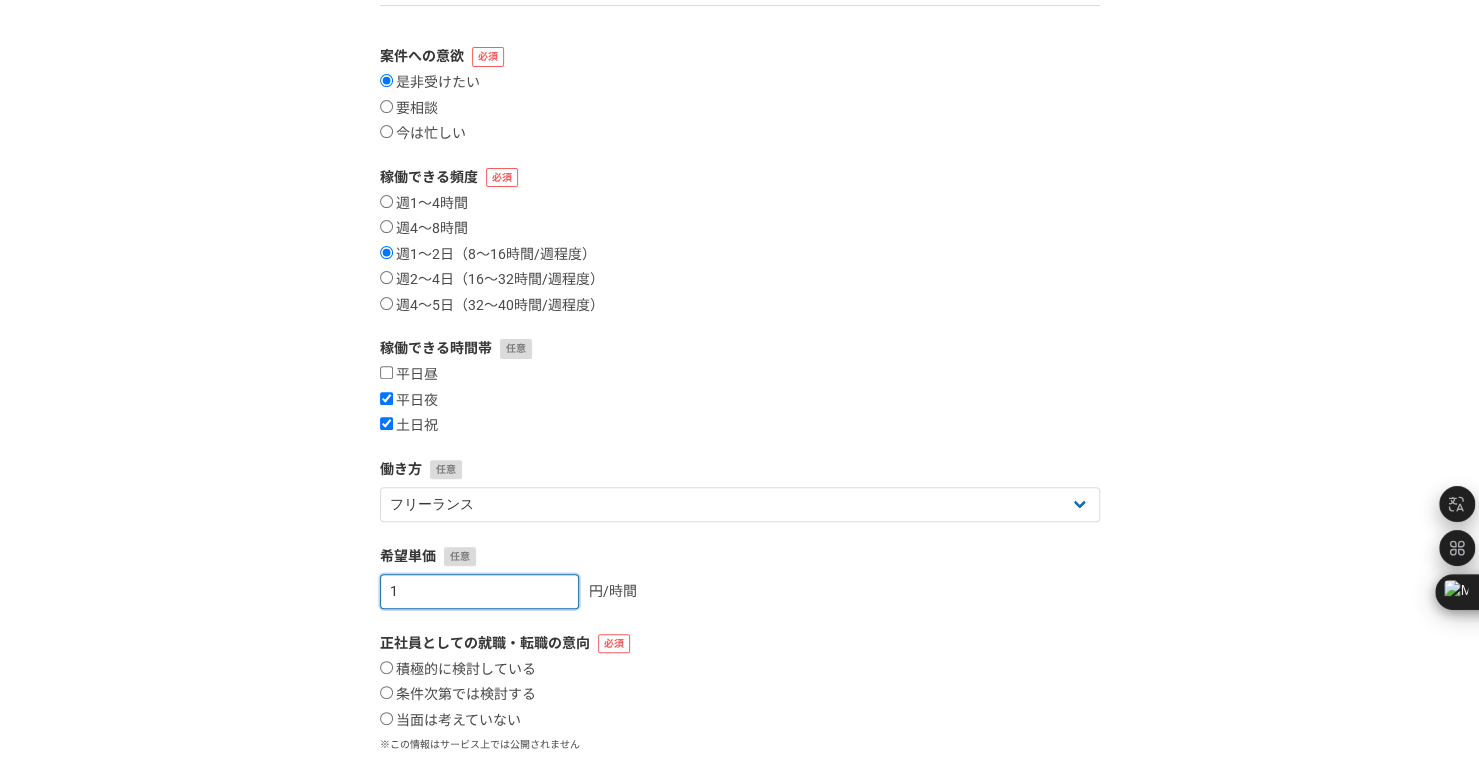 click on "1" at bounding box center [479, 591] 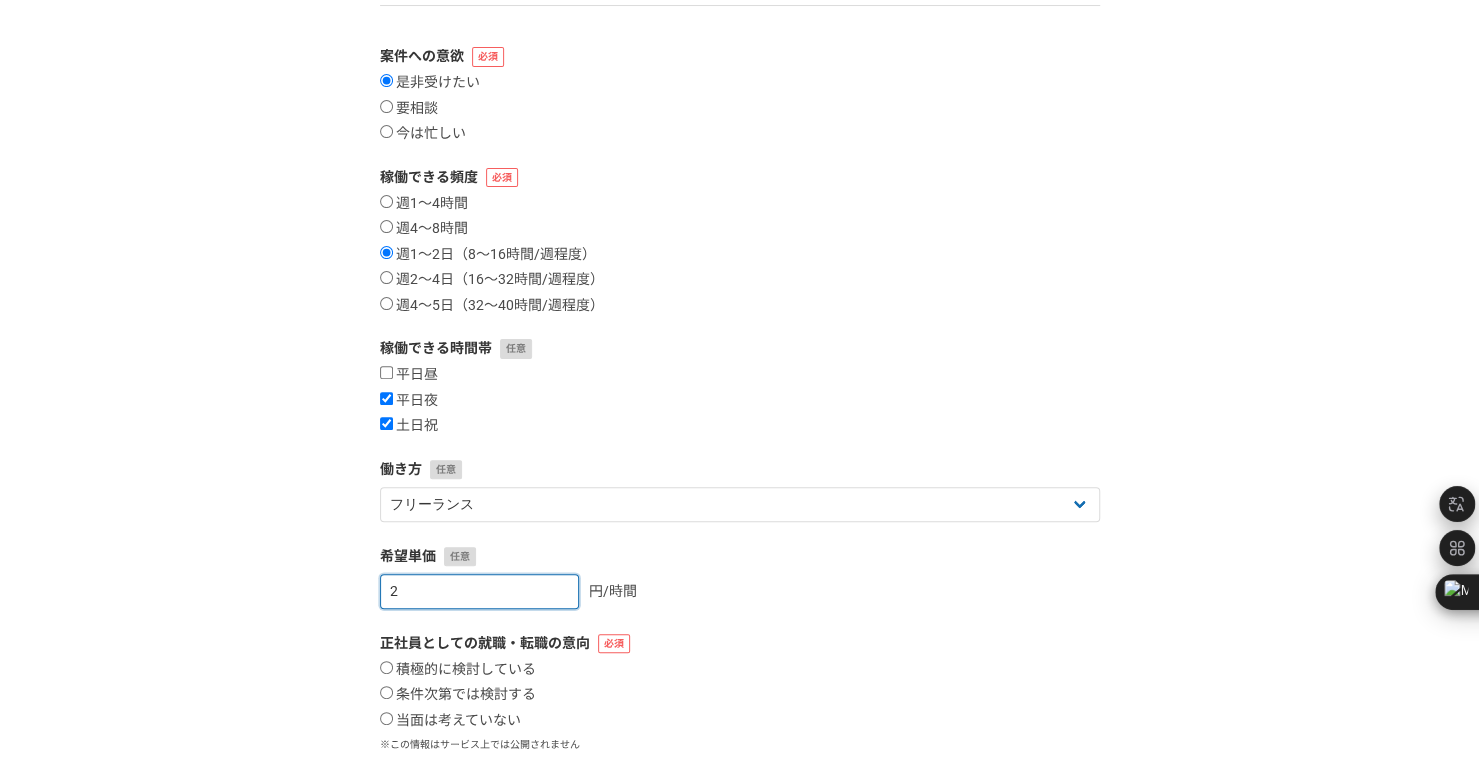 type on "2" 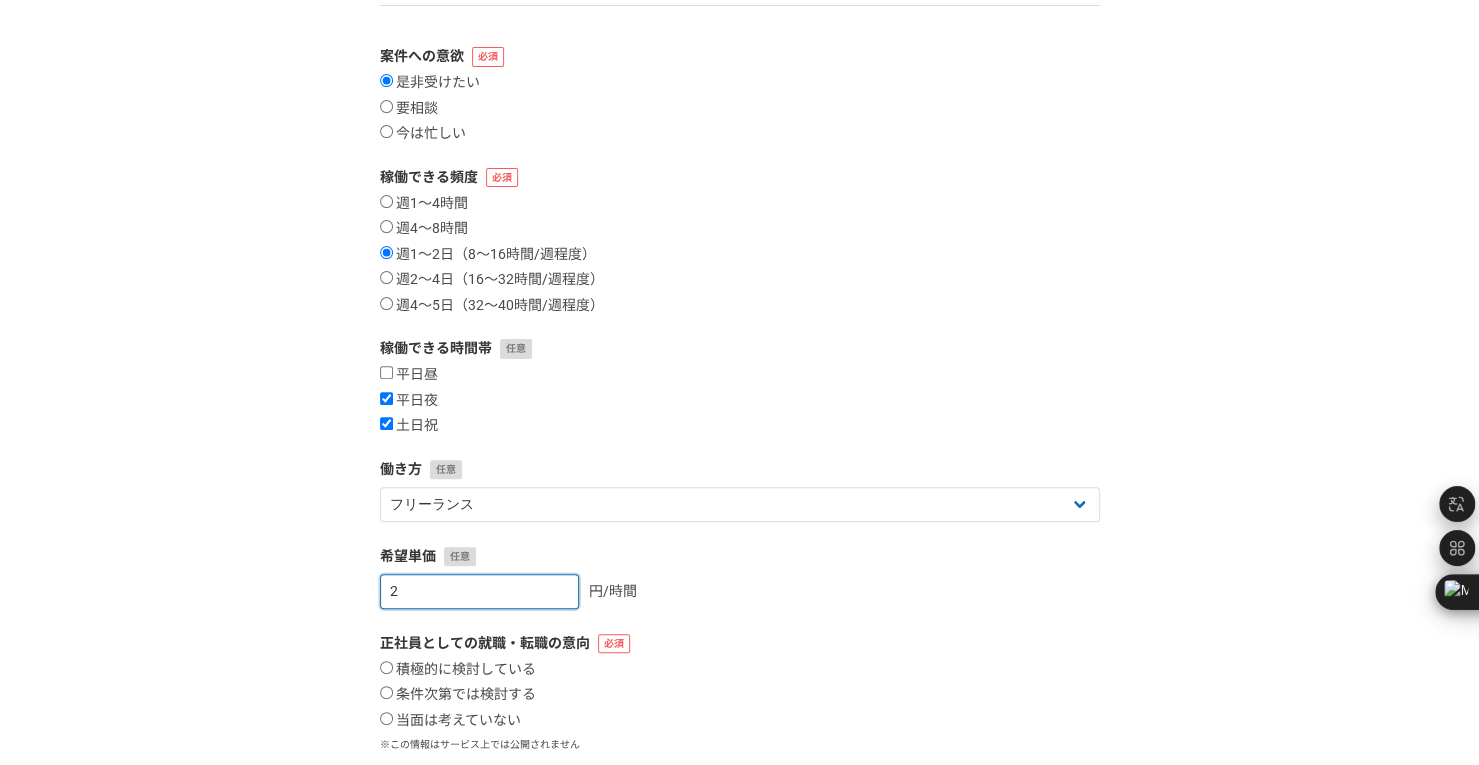 click on "2" at bounding box center [479, 591] 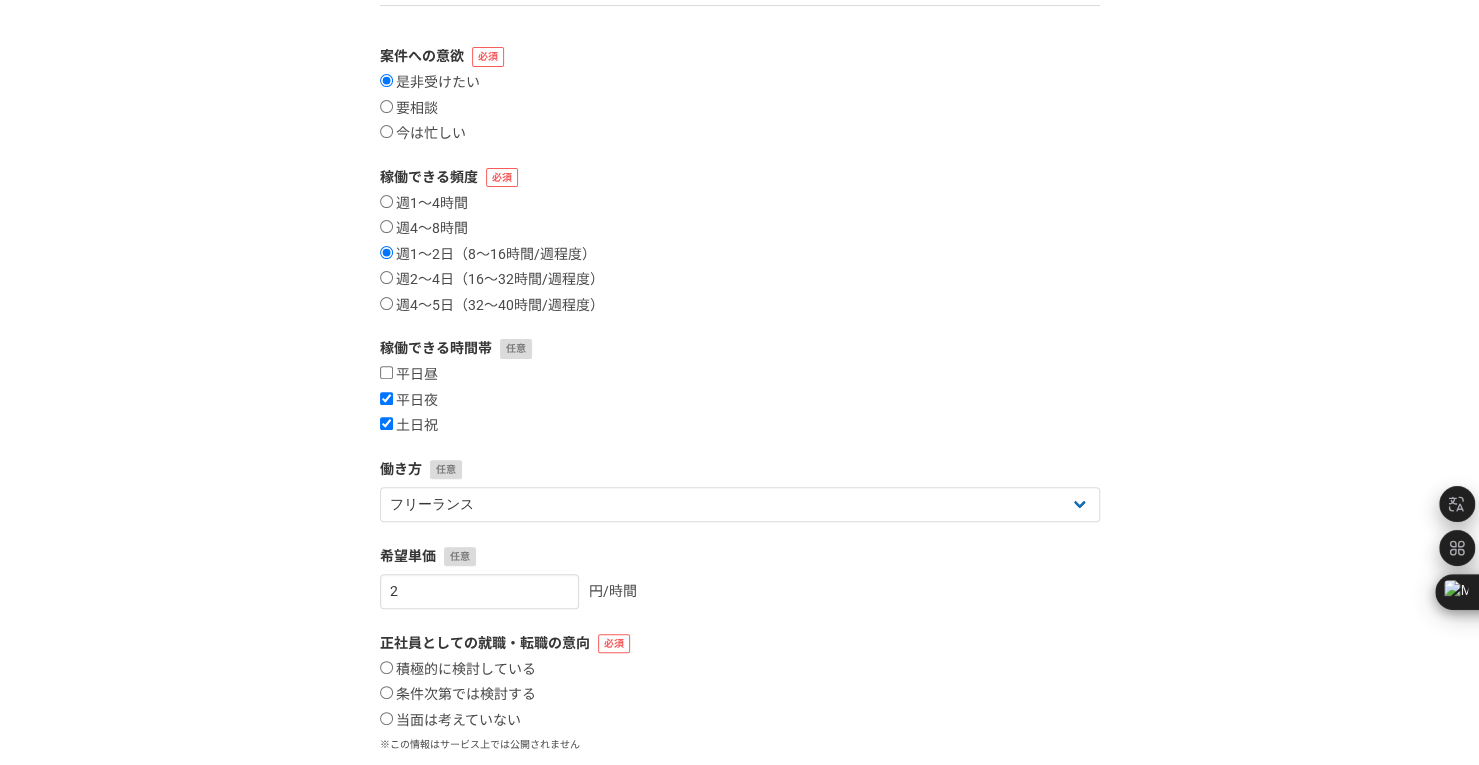 click on "1 2 3 4 5 6 案件への意欲・稼働頻度 案件への意欲   是非受けたい   要相談   今は忙しい 稼働できる頻度   週1〜4時間   週4〜8時間   週1〜2日（8〜16時間/週程度）   週2〜4日（16〜32時間/週程度）   週4〜5日（32〜40時間/週程度） 稼働できる時間帯   平日昼   平日夜   土日祝 働き方フリーランス 副業 その他 希望単価 [PRICE] 円/時間 正社員としての就職・転職の意向   積極的に検討している   条件次第では検討する   当面は考えていない ※この情報はサービス上では公開されません 戻る 次へ" at bounding box center [739, 408] 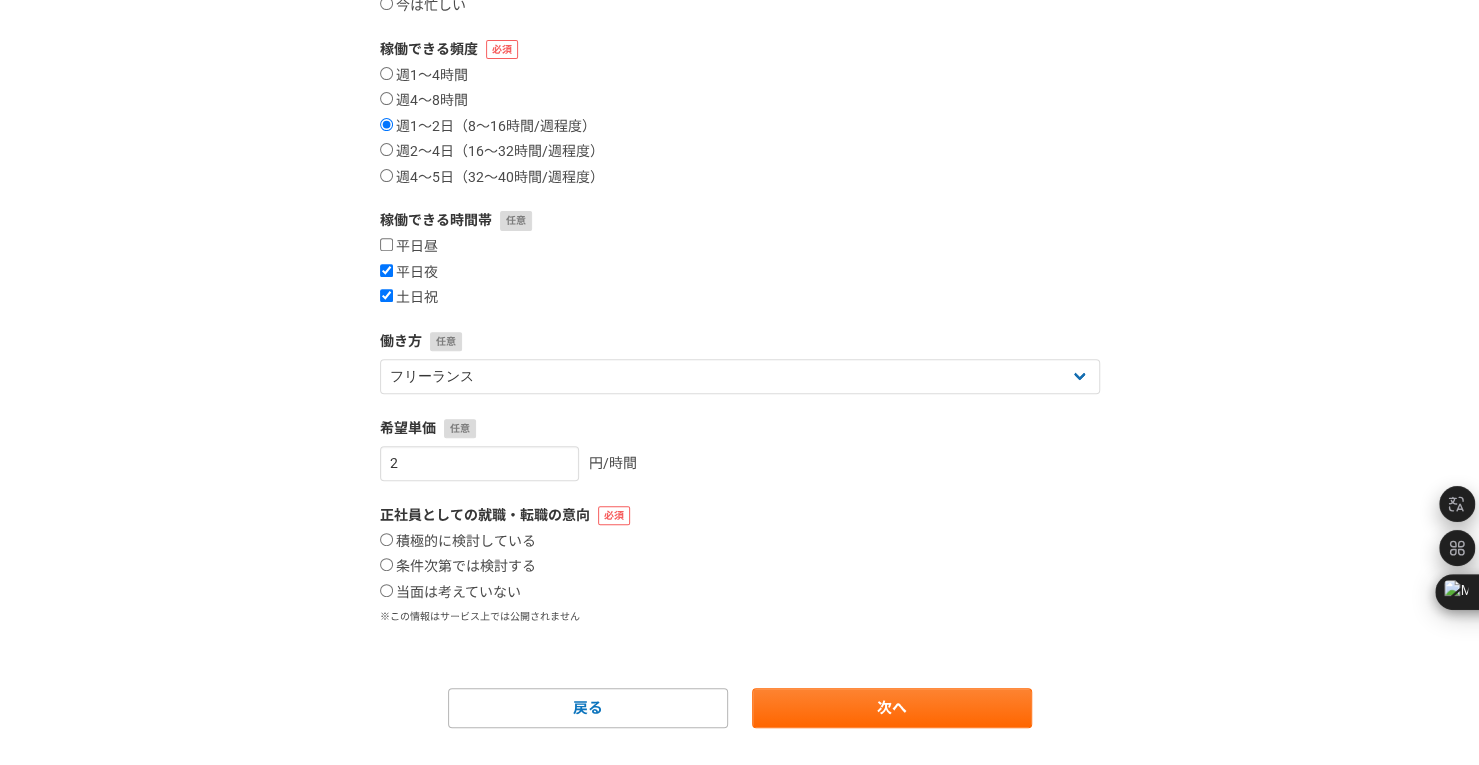 scroll, scrollTop: 359, scrollLeft: 0, axis: vertical 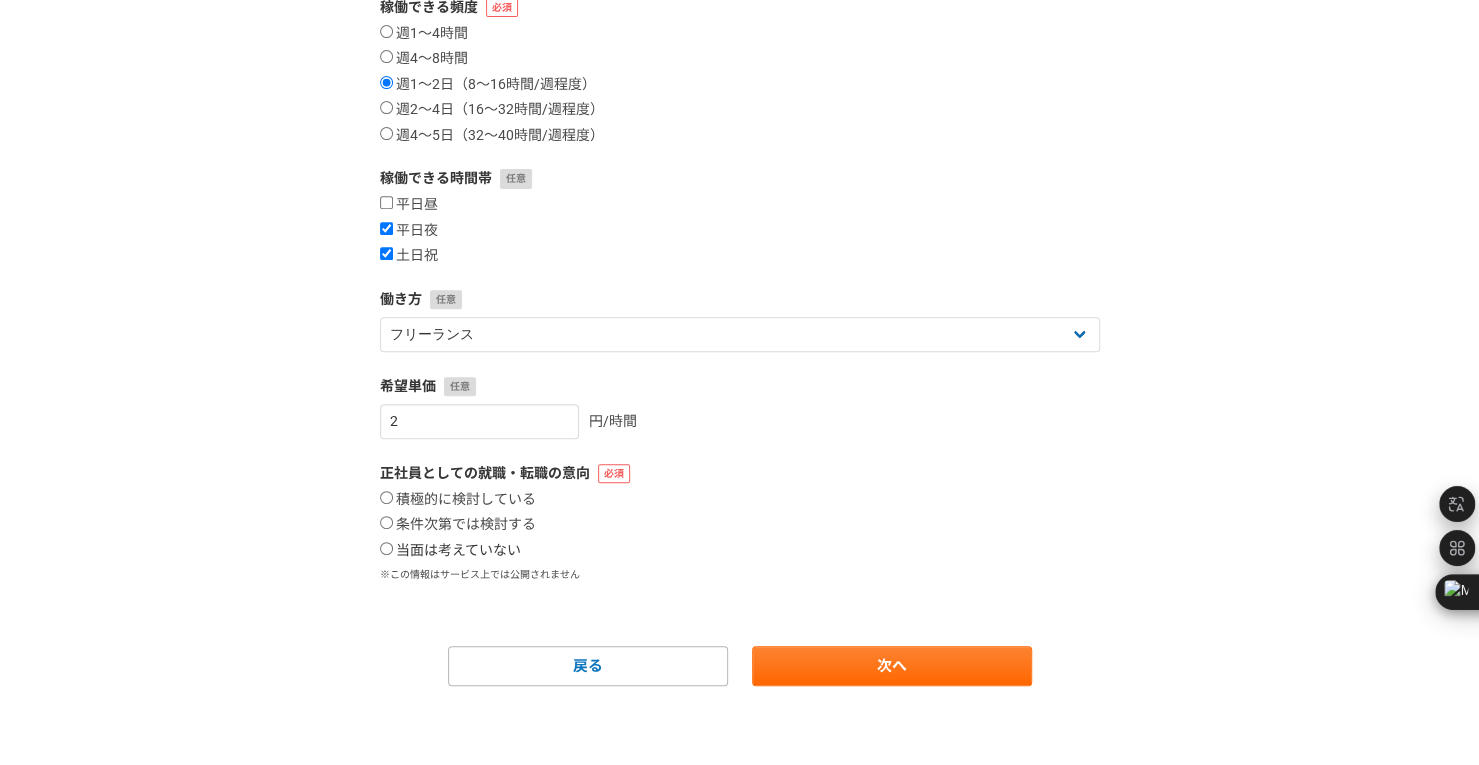 click on "当面は考えていない" at bounding box center [450, 551] 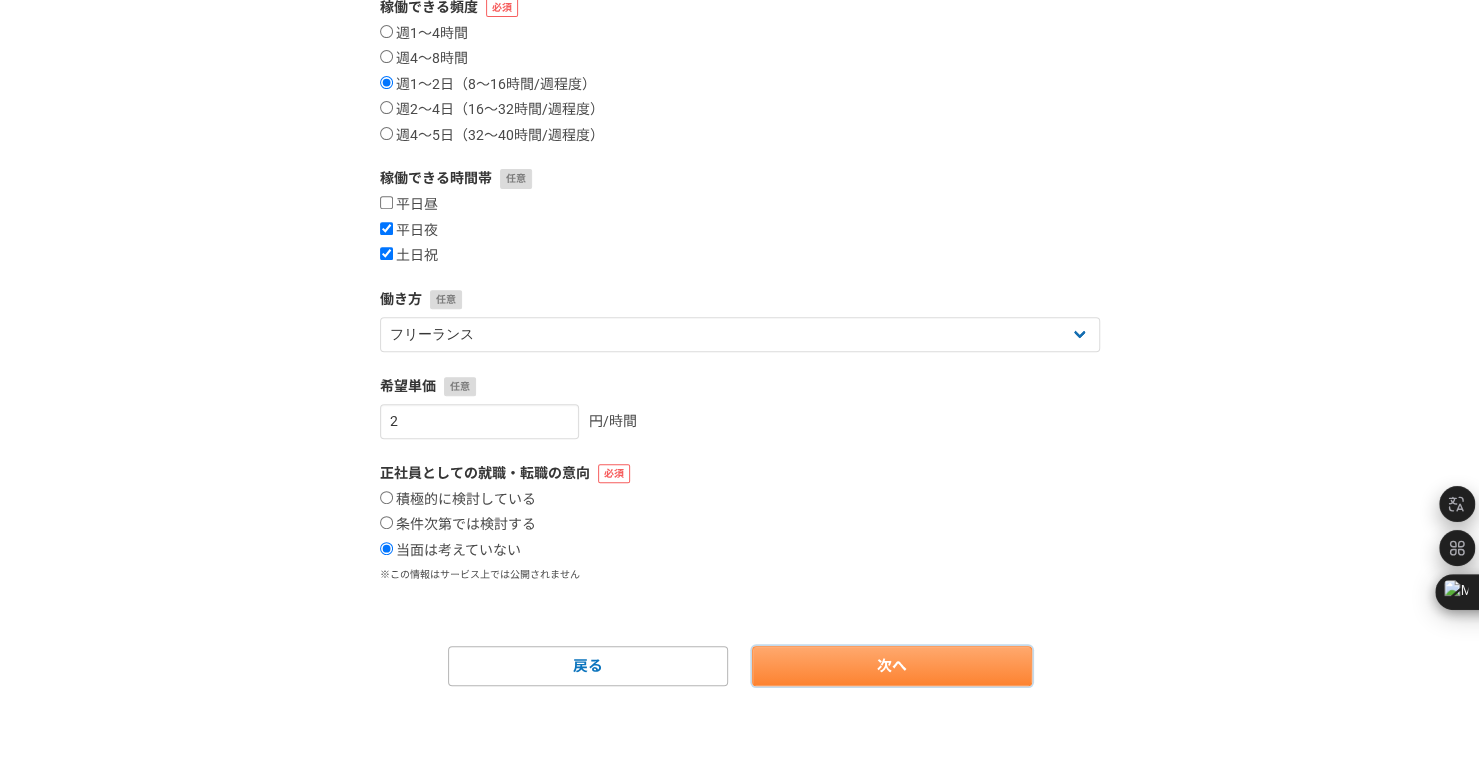 click on "次へ" at bounding box center [892, 666] 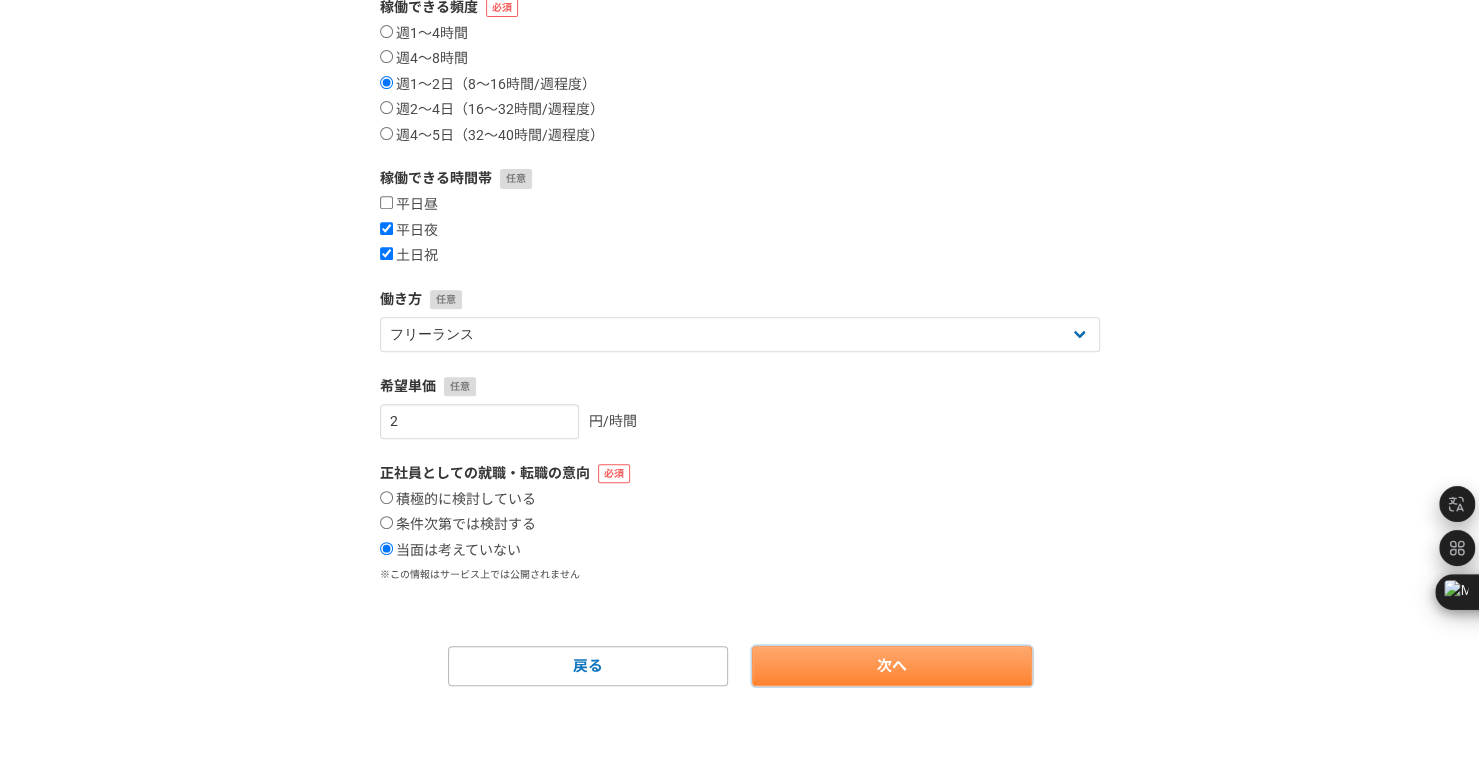 select 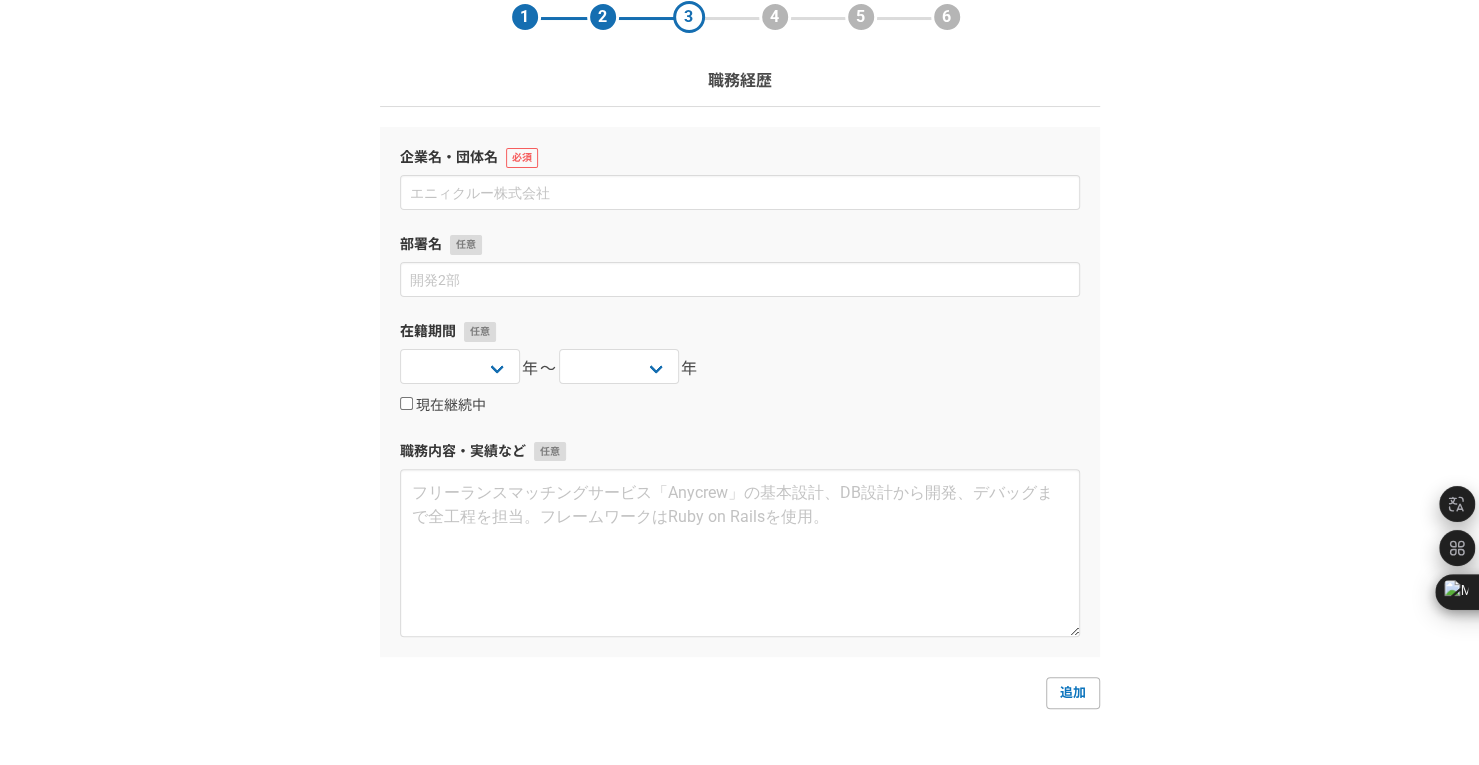scroll, scrollTop: 84, scrollLeft: 0, axis: vertical 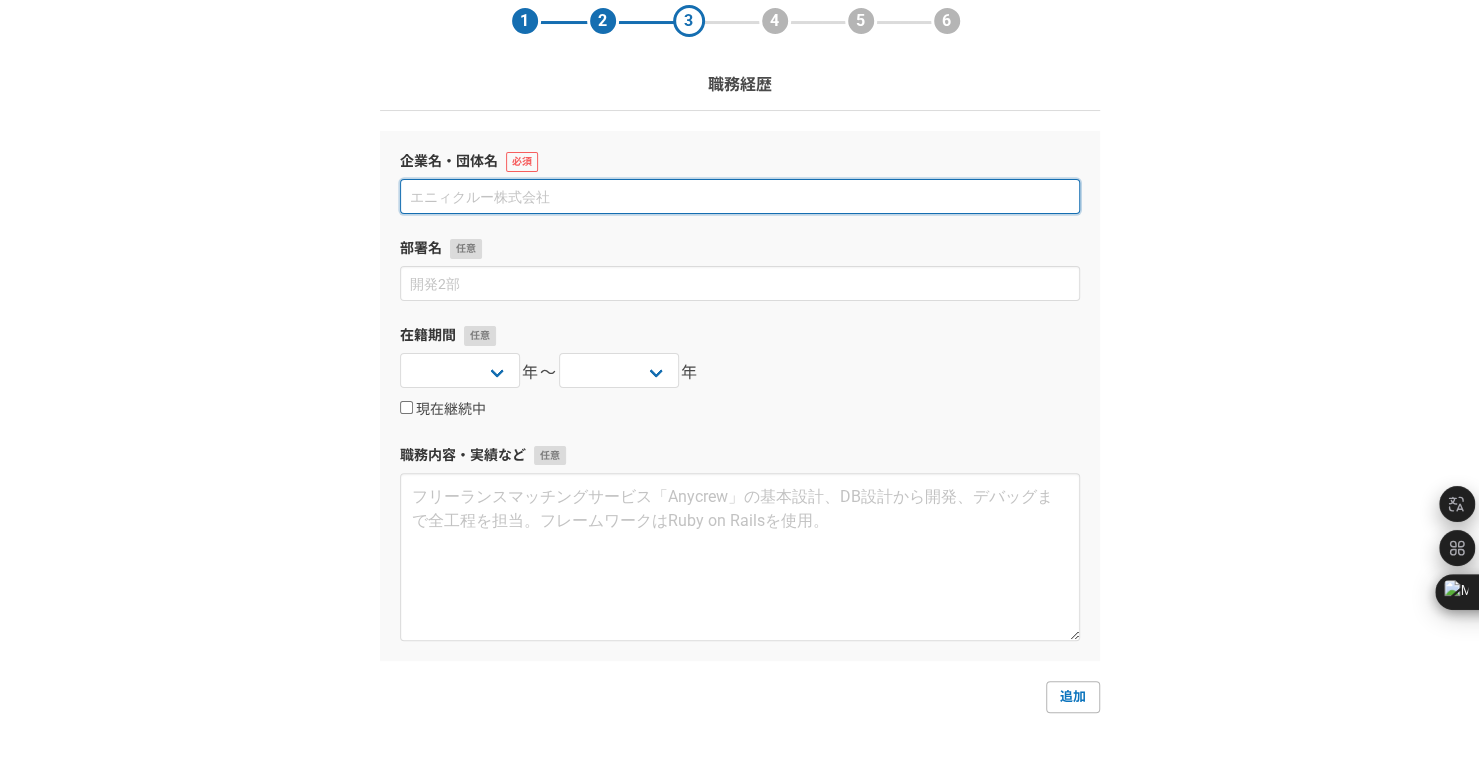 click at bounding box center [740, 196] 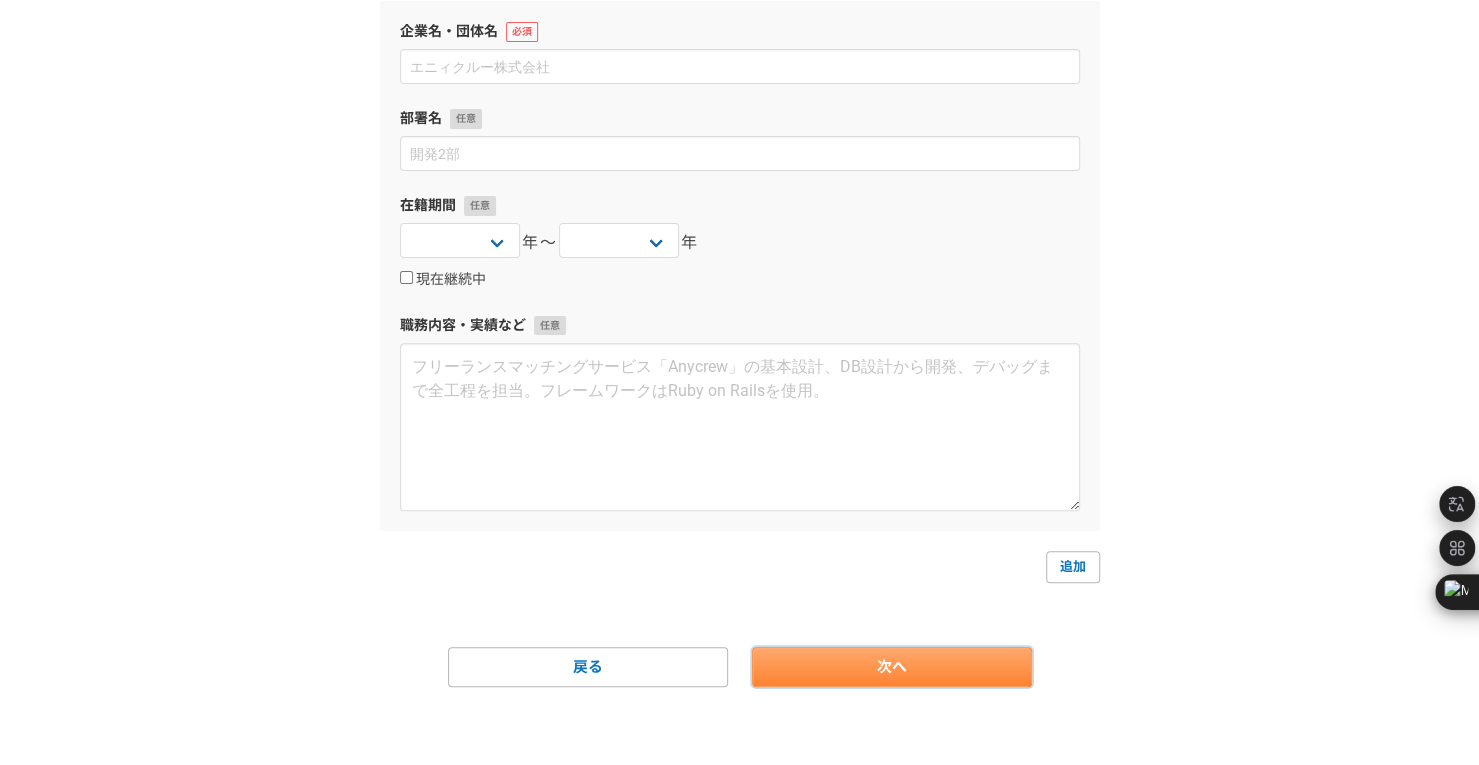 click on "次へ" at bounding box center (892, 667) 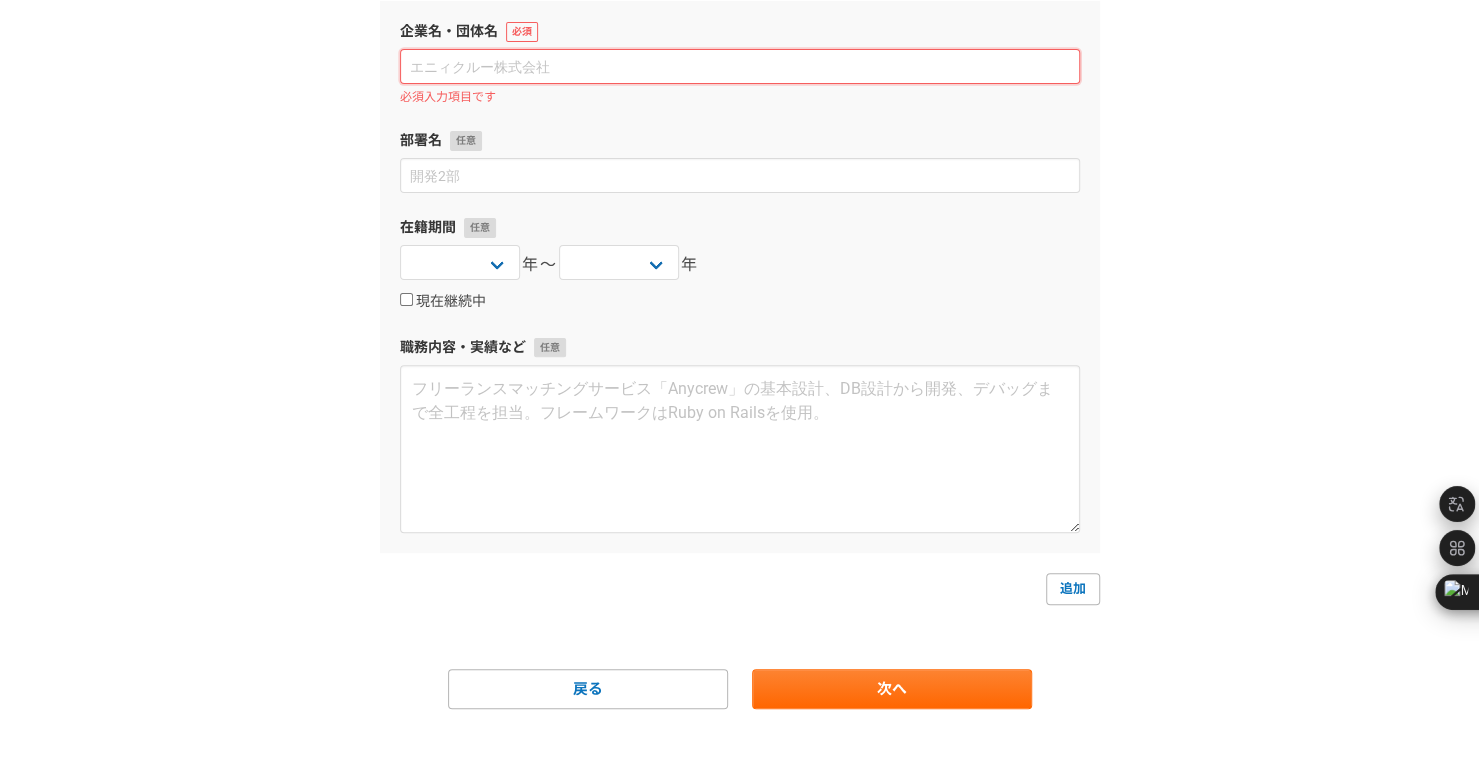 click at bounding box center [740, 66] 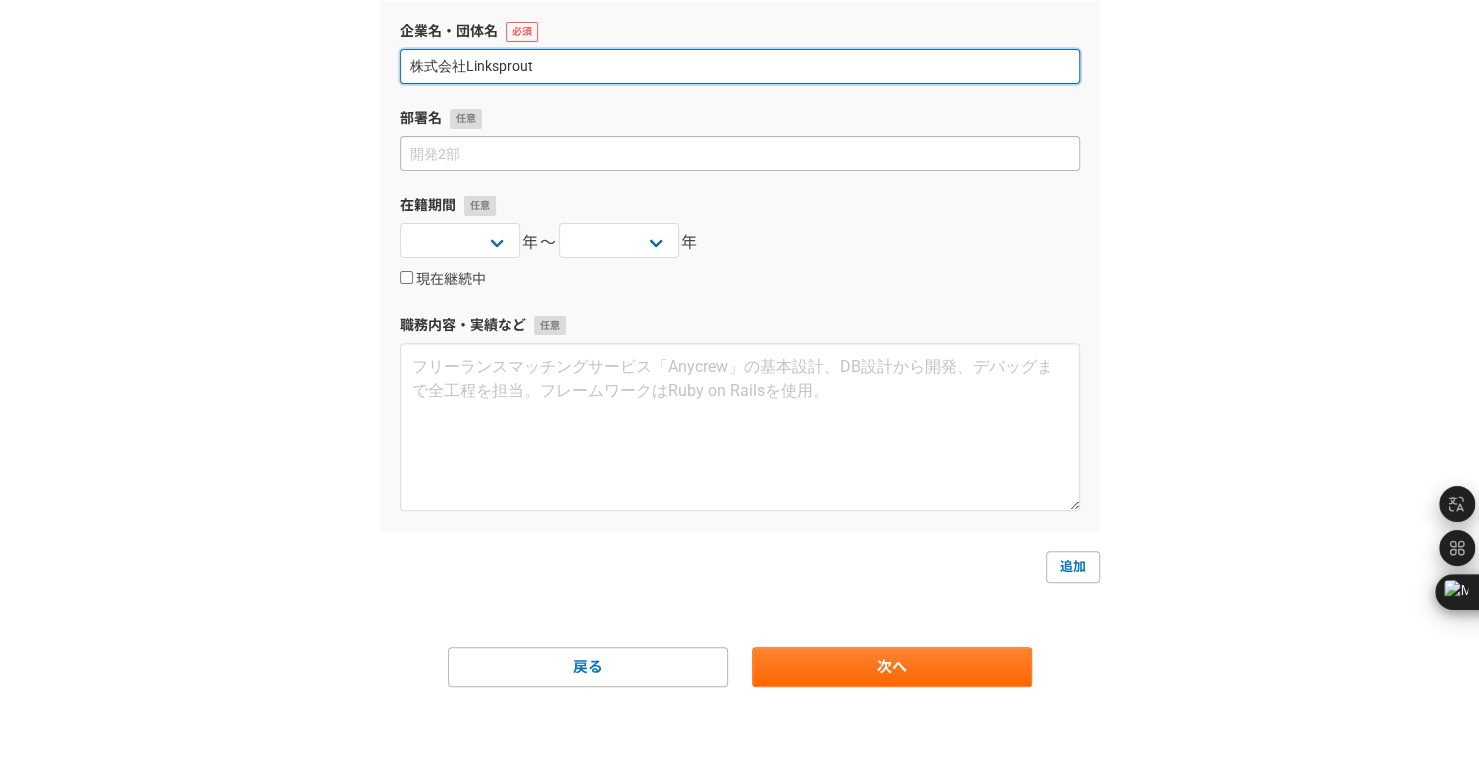 type on "株式会社Linksprout" 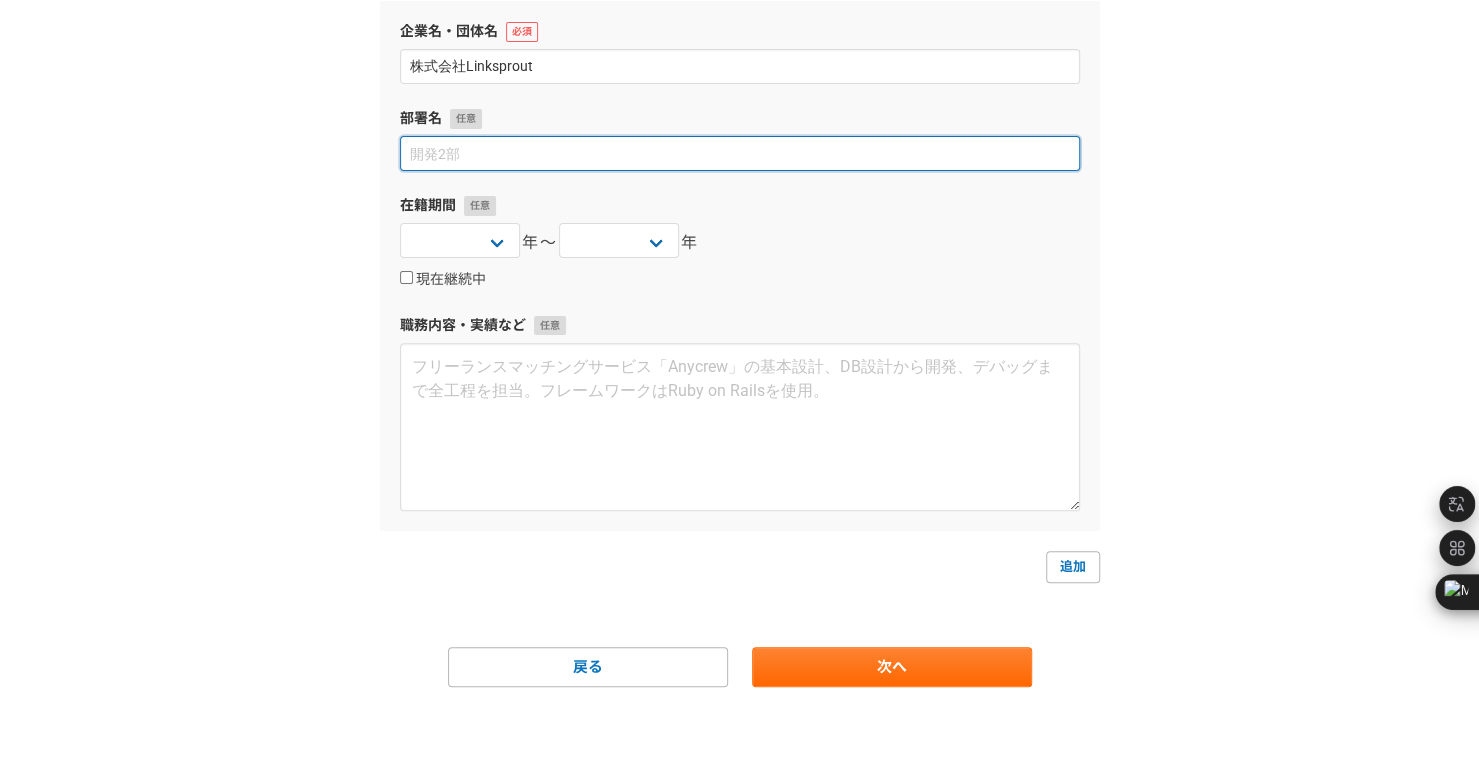 click at bounding box center [740, 153] 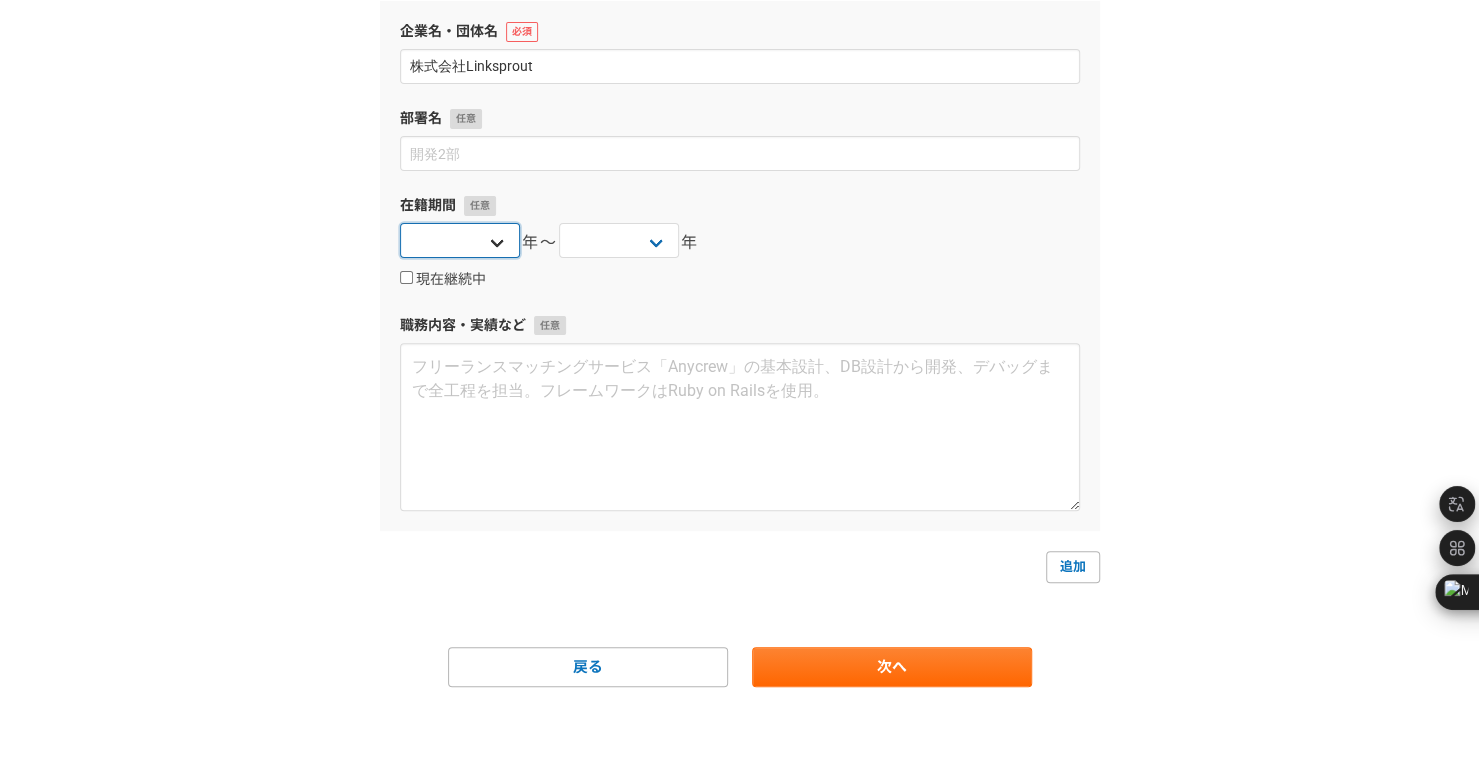 click on "2025 2024 2023 2022 2021 2020 2019 2018 2017 2016 2015 2014 2013 2012 2011 2010 2009 2008 2007 2006 2005 2004 2003 2002 2001 2000 1999 1998 1997 1996 1995 1994 1993 1992 1991 1990 1989 1988 1987 1986 1985 1984 1983 1982 1981 1980 1979 1978 1977 1976" at bounding box center [460, 240] 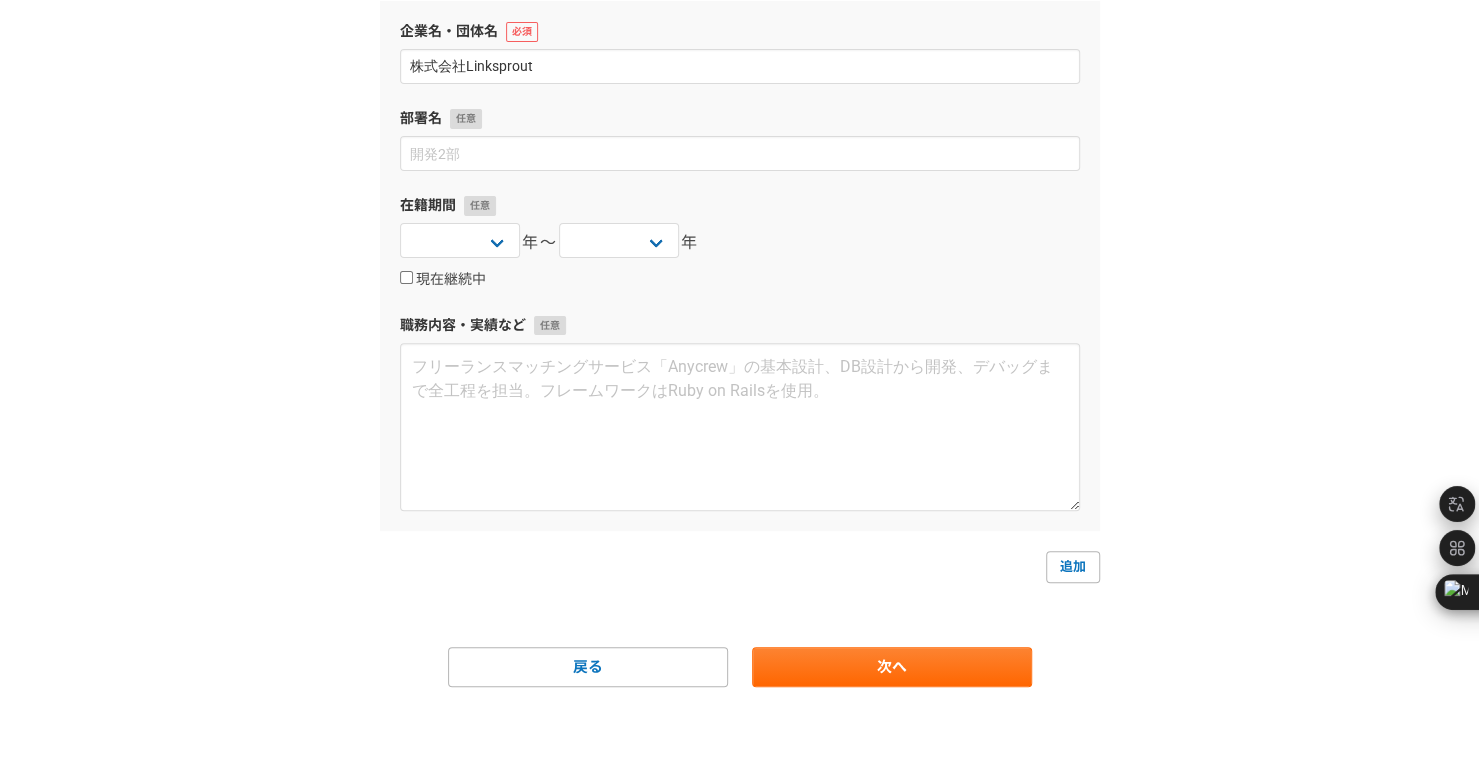click on "現在継続中" at bounding box center [740, 279] 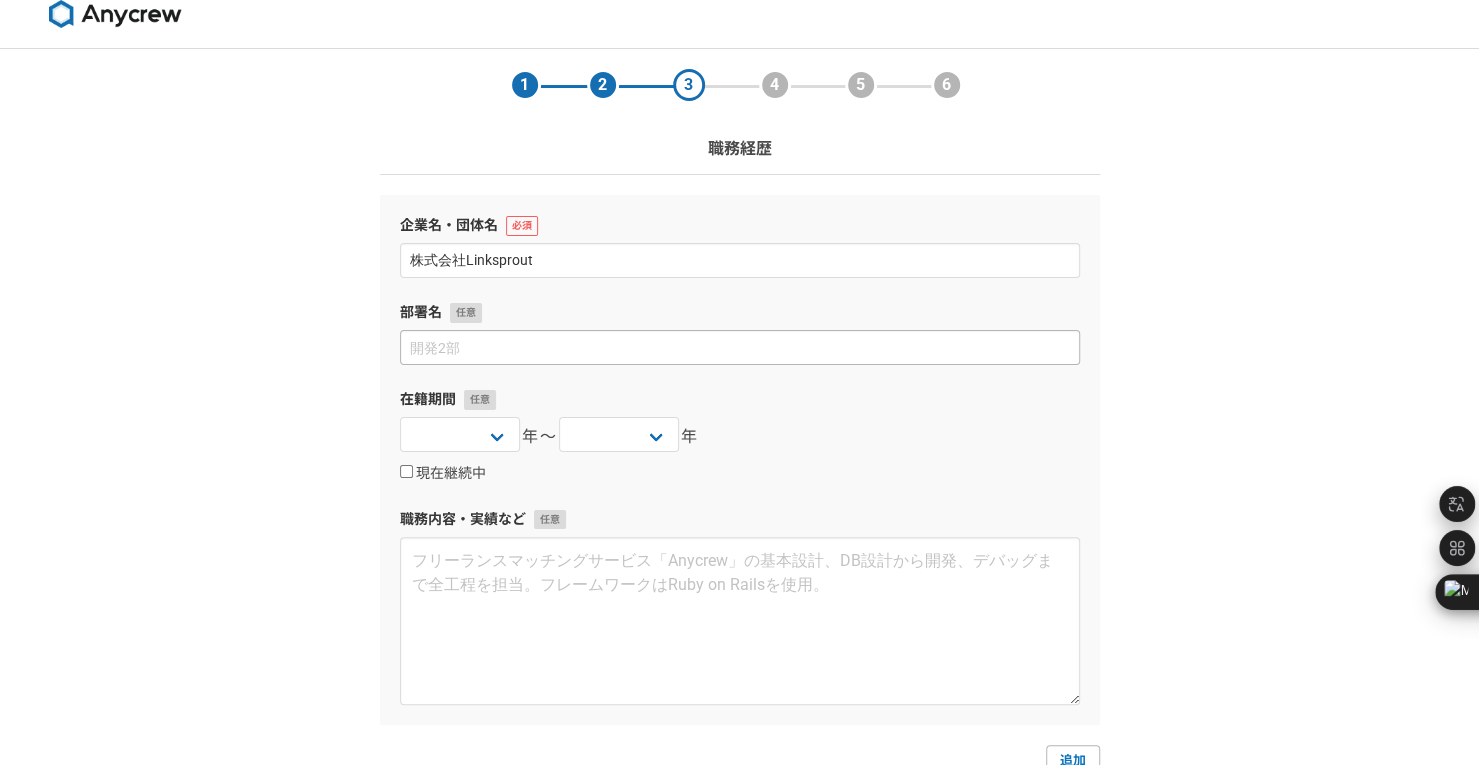 scroll, scrollTop: 214, scrollLeft: 0, axis: vertical 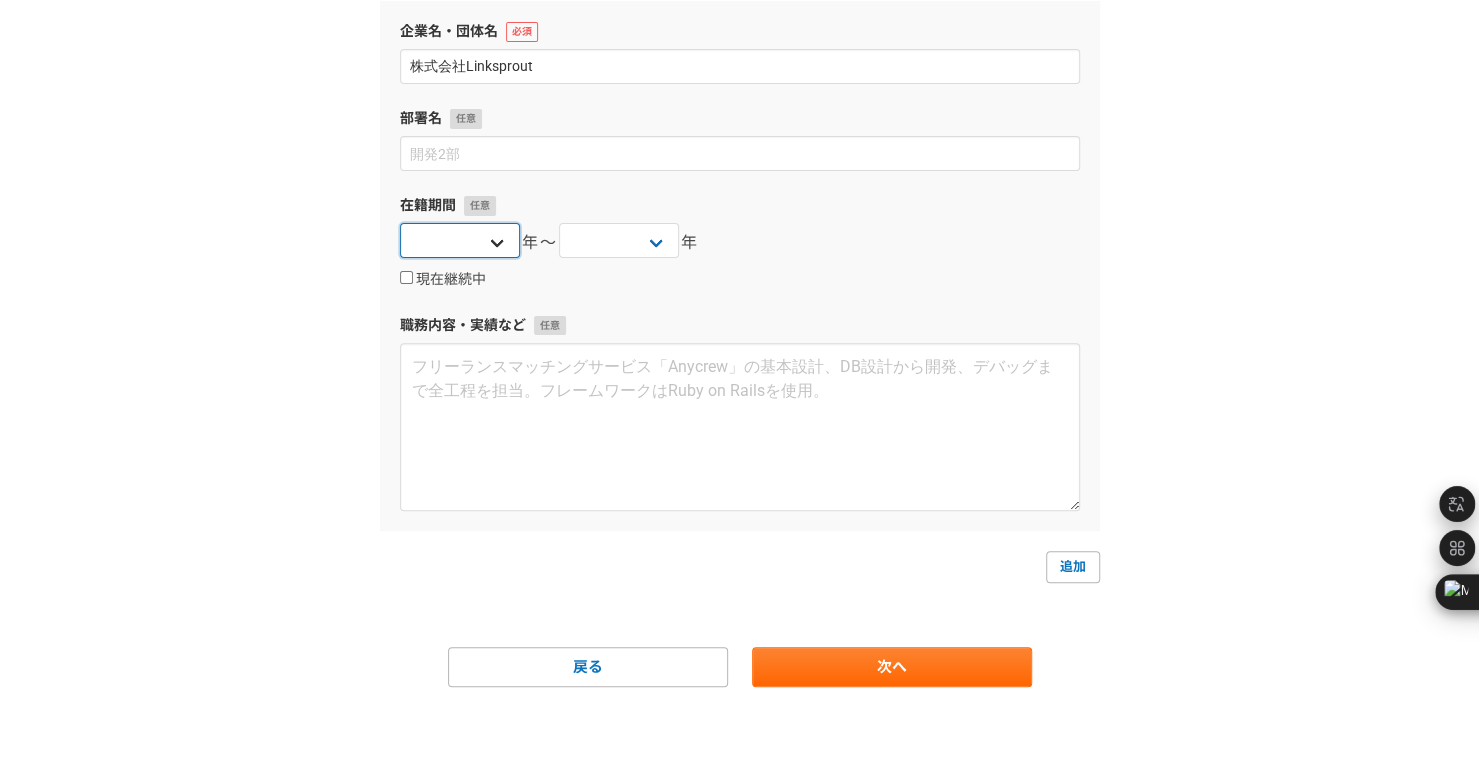 click on "2025 2024 2023 2022 2021 2020 2019 2018 2017 2016 2015 2014 2013 2012 2011 2010 2009 2008 2007 2006 2005 2004 2003 2002 2001 2000 1999 1998 1997 1996 1995 1994 1993 1992 1991 1990 1989 1988 1987 1986 1985 1984 1983 1982 1981 1980 1979 1978 1977 1976" at bounding box center [460, 240] 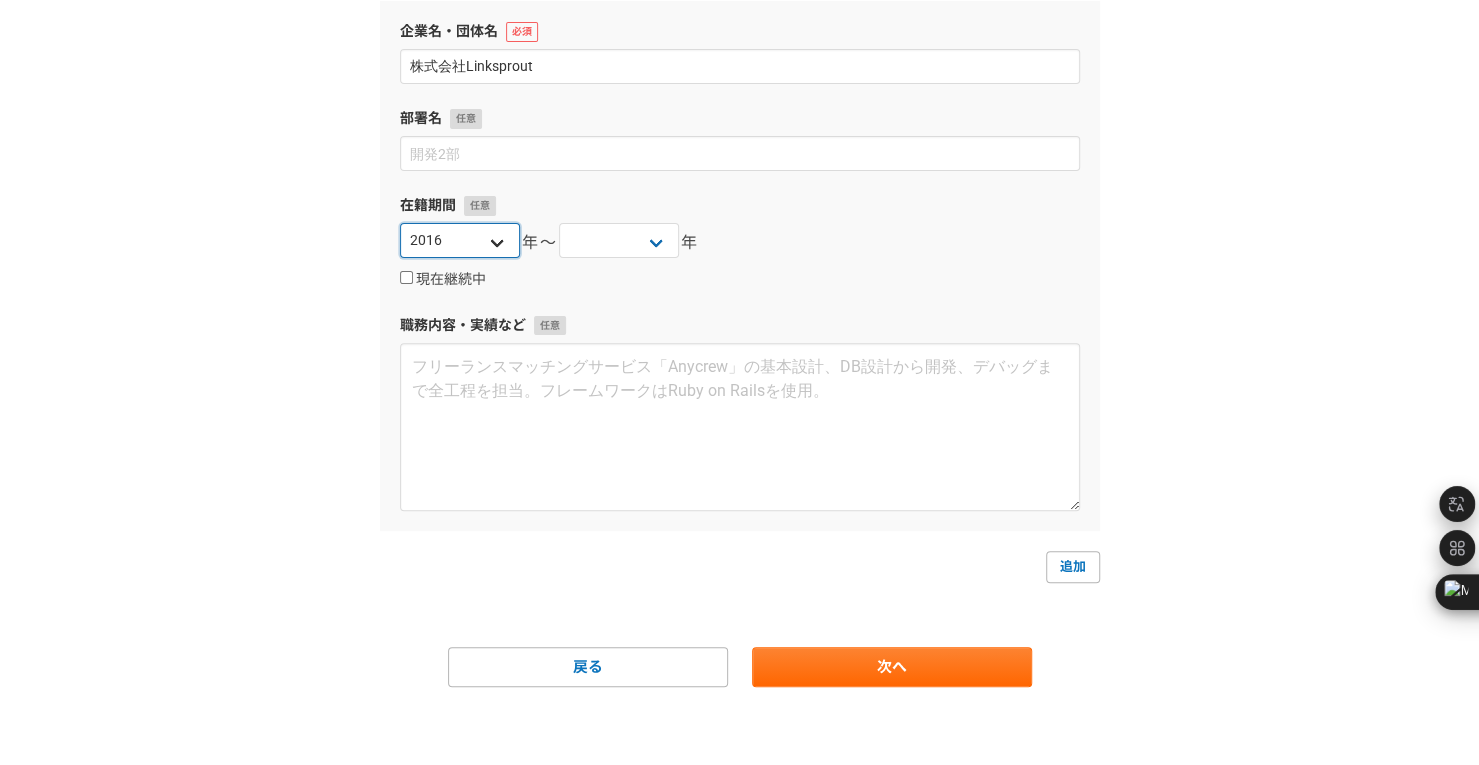 click on "2025 2024 2023 2022 2021 2020 2019 2018 2017 2016 2015 2014 2013 2012 2011 2010 2009 2008 2007 2006 2005 2004 2003 2002 2001 2000 1999 1998 1997 1996 1995 1994 1993 1992 1991 1990 1989 1988 1987 1986 1985 1984 1983 1982 1981 1980 1979 1978 1977 1976" at bounding box center (460, 240) 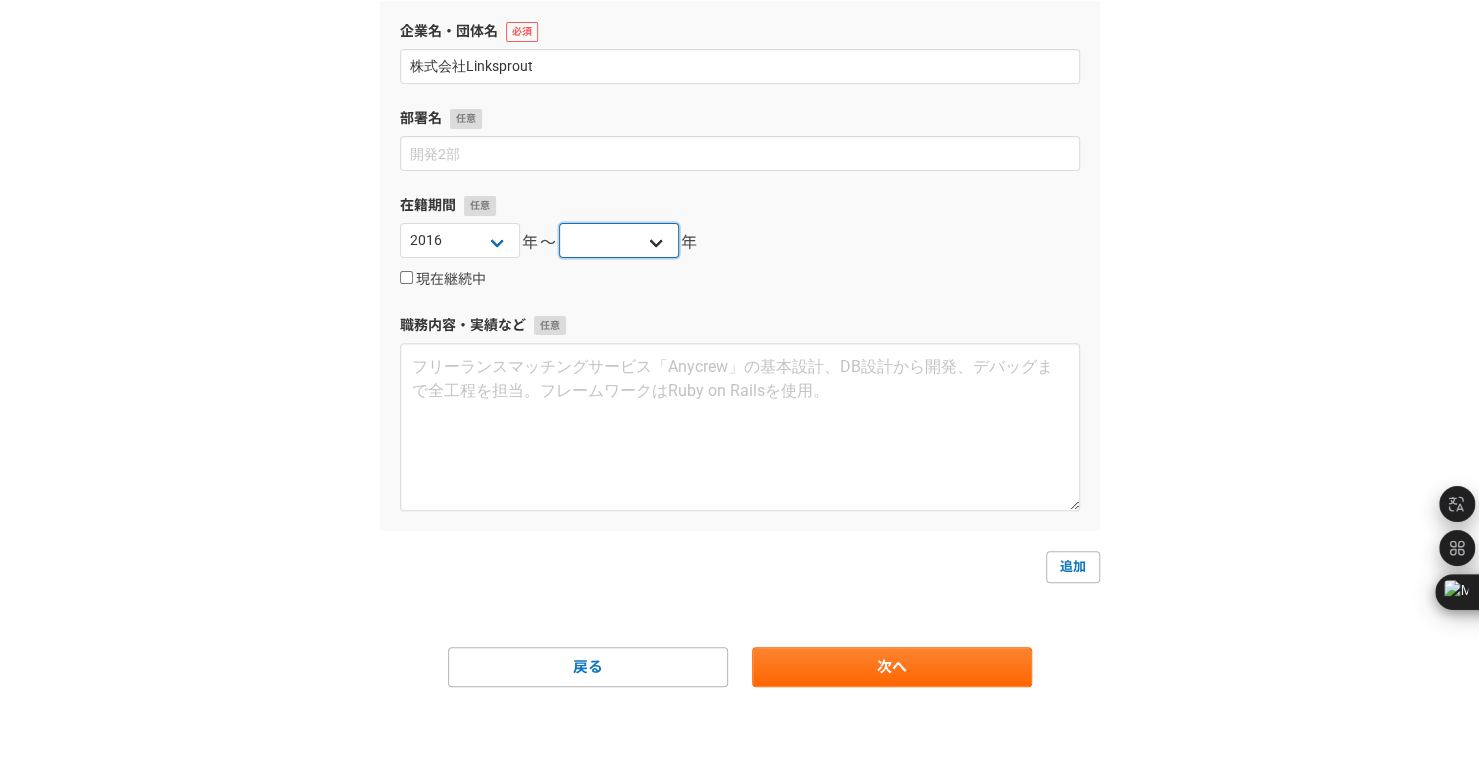click on "2025 2024 2023 2022 2021 2020 2019 2018 2017 2016 2015 2014 2013 2012 2011 2010 2009 2008 2007 2006 2005 2004 2003 2002 2001 2000 1999 1998 1997 1996 1995 1994 1993 1992 1991 1990 1989 1988 1987 1986 1985 1984 1983 1982 1981 1980 1979 1978 1977 1976" at bounding box center (619, 240) 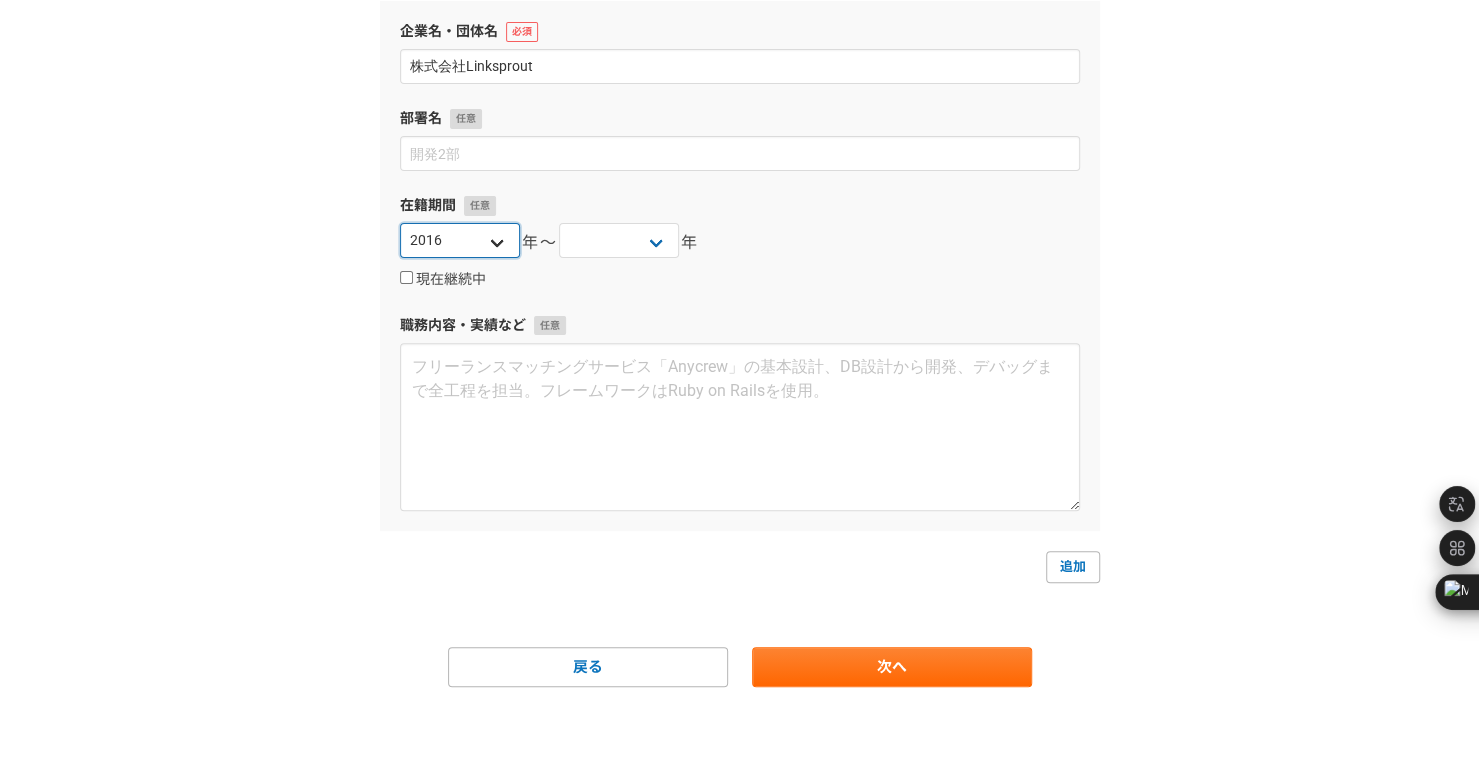click on "2025 2024 2023 2022 2021 2020 2019 2018 2017 2016 2015 2014 2013 2012 2011 2010 2009 2008 2007 2006 2005 2004 2003 2002 2001 2000 1999 1998 1997 1996 1995 1994 1993 1992 1991 1990 1989 1988 1987 1986 1985 1984 1983 1982 1981 1980 1979 1978 1977 1976" at bounding box center [460, 240] 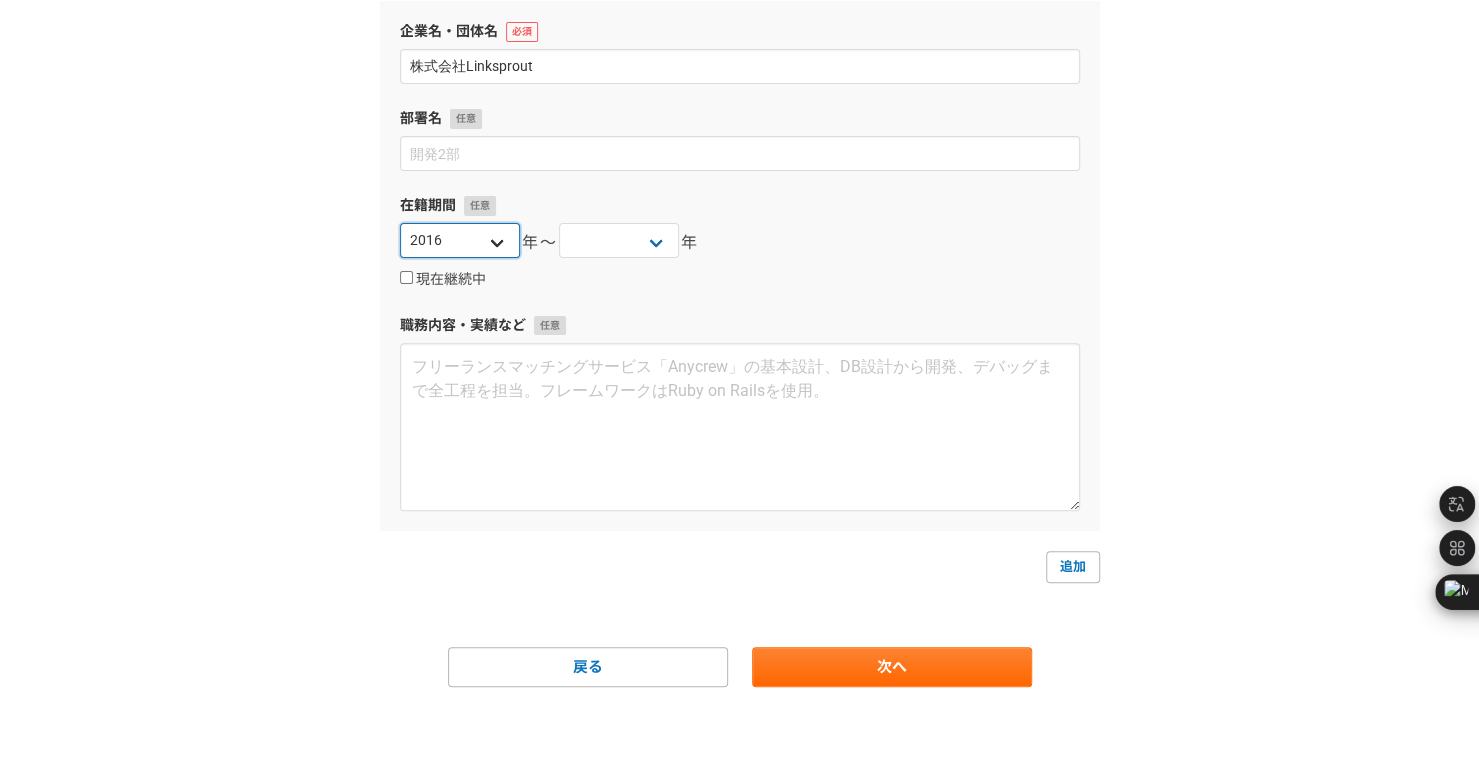 select on "2018" 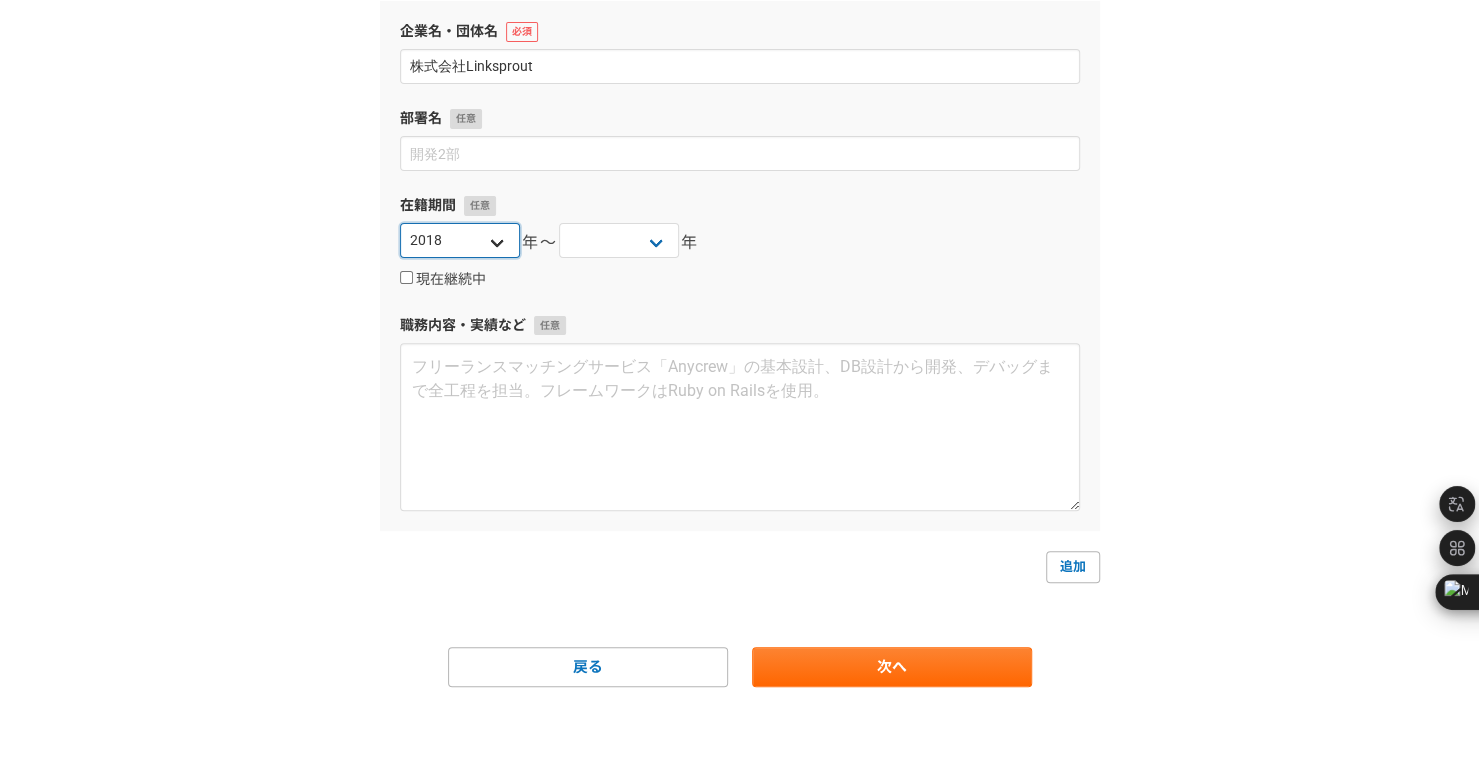 click on "2025 2024 2023 2022 2021 2020 2019 2018 2017 2016 2015 2014 2013 2012 2011 2010 2009 2008 2007 2006 2005 2004 2003 2002 2001 2000 1999 1998 1997 1996 1995 1994 1993 1992 1991 1990 1989 1988 1987 1986 1985 1984 1983 1982 1981 1980 1979 1978 1977 1976" at bounding box center [460, 240] 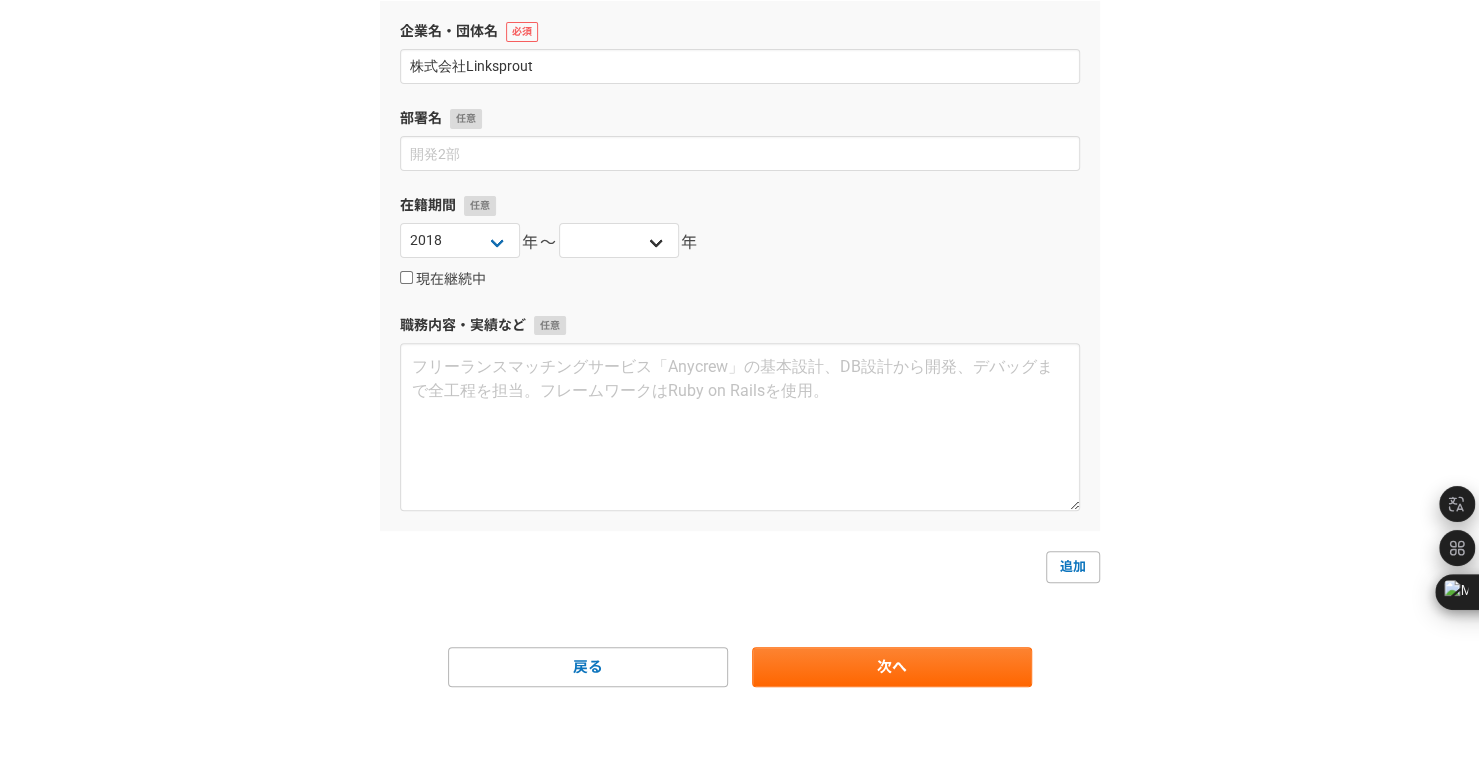 click on "2025 2024 2023 2022 2021 2020 2019 2018 2017 2016 2015 2014 2013 2012 2011 2010 2009 2008 2007 2006 2005 2004 2003 2002 2001 2000 1999 1998 1997 1996 1995 1994 1993 1992 1991 1990 1989 1988 1987 1986 1985 1984 1983 1982 1981 1980 1979 1978 1977 1976" at bounding box center [619, 243] 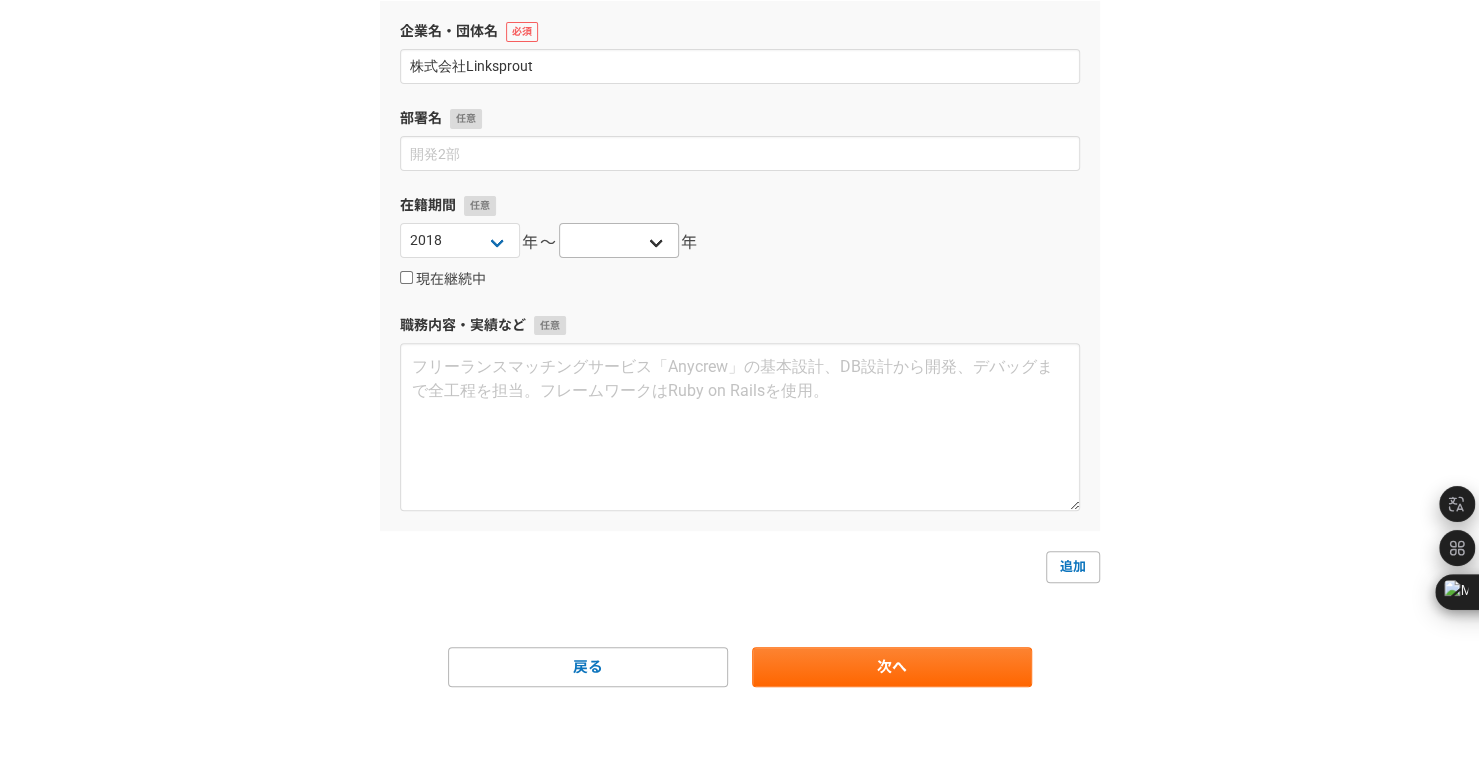 click on "2025 2024 2023 2022 2021 2020 2019 2018 2017 2016 2015 2014 2013 2012 2011 2010 2009 2008 2007 2006 2005 2004 2003 2002 2001 2000 1999 1998 1997 1996 1995 1994 1993 1992 1991 1990 1989 1988 1987 1986 1985 1984 1983 1982 1981 1980 1979 1978 1977 1976" at bounding box center (619, 243) 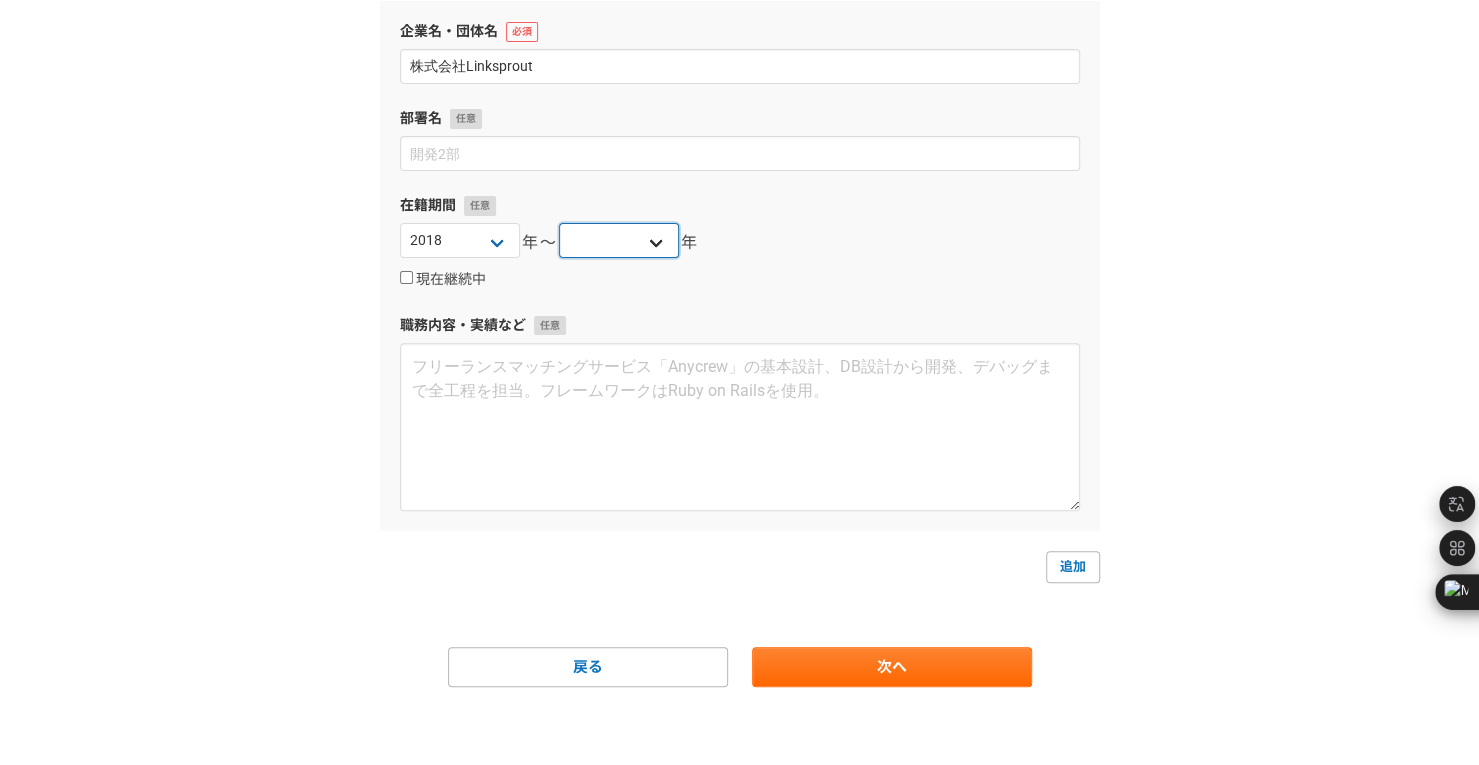 click on "2025 2024 2023 2022 2021 2020 2019 2018 2017 2016 2015 2014 2013 2012 2011 2010 2009 2008 2007 2006 2005 2004 2003 2002 2001 2000 1999 1998 1997 1996 1995 1994 1993 1992 1991 1990 1989 1988 1987 1986 1985 1984 1983 1982 1981 1980 1979 1978 1977 1976" at bounding box center [619, 240] 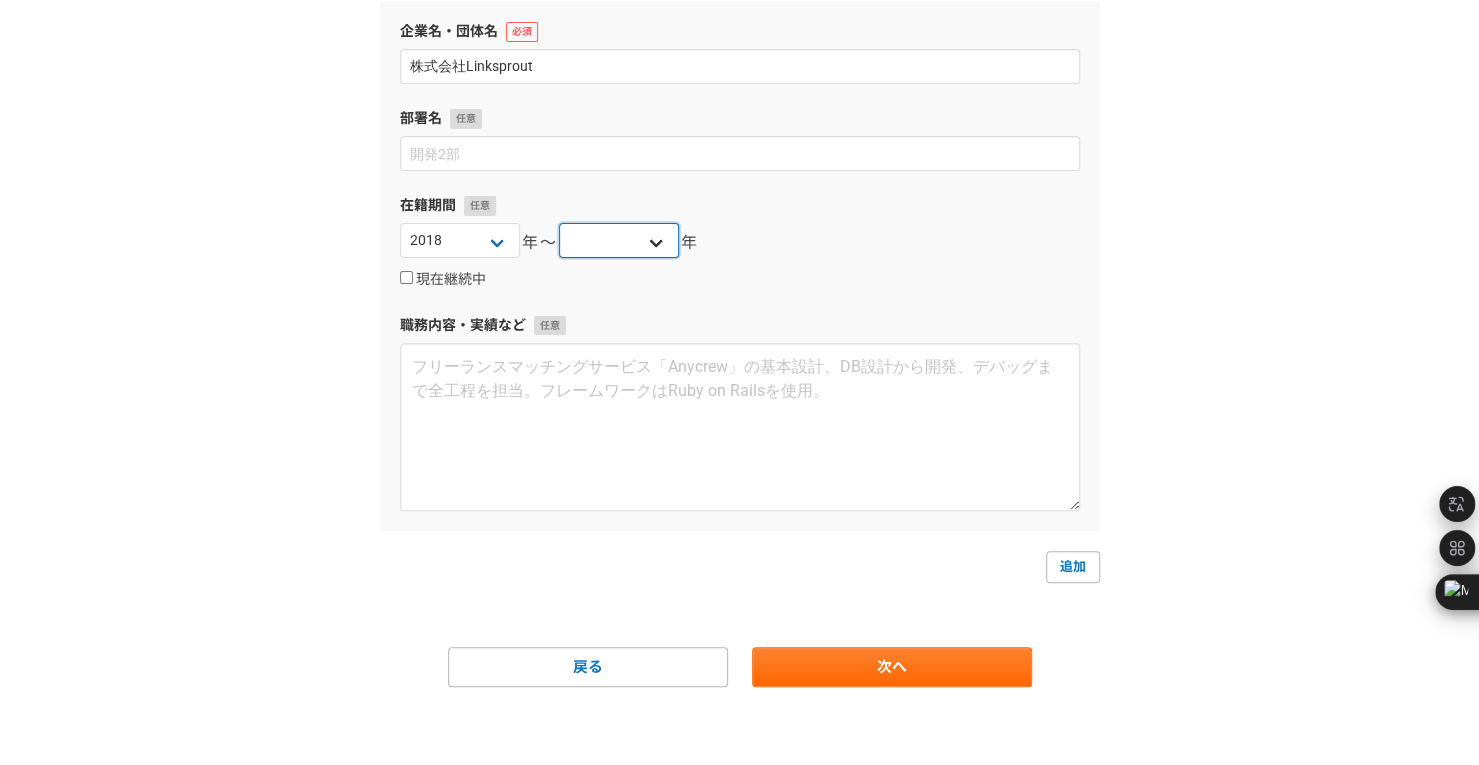 select on "2022" 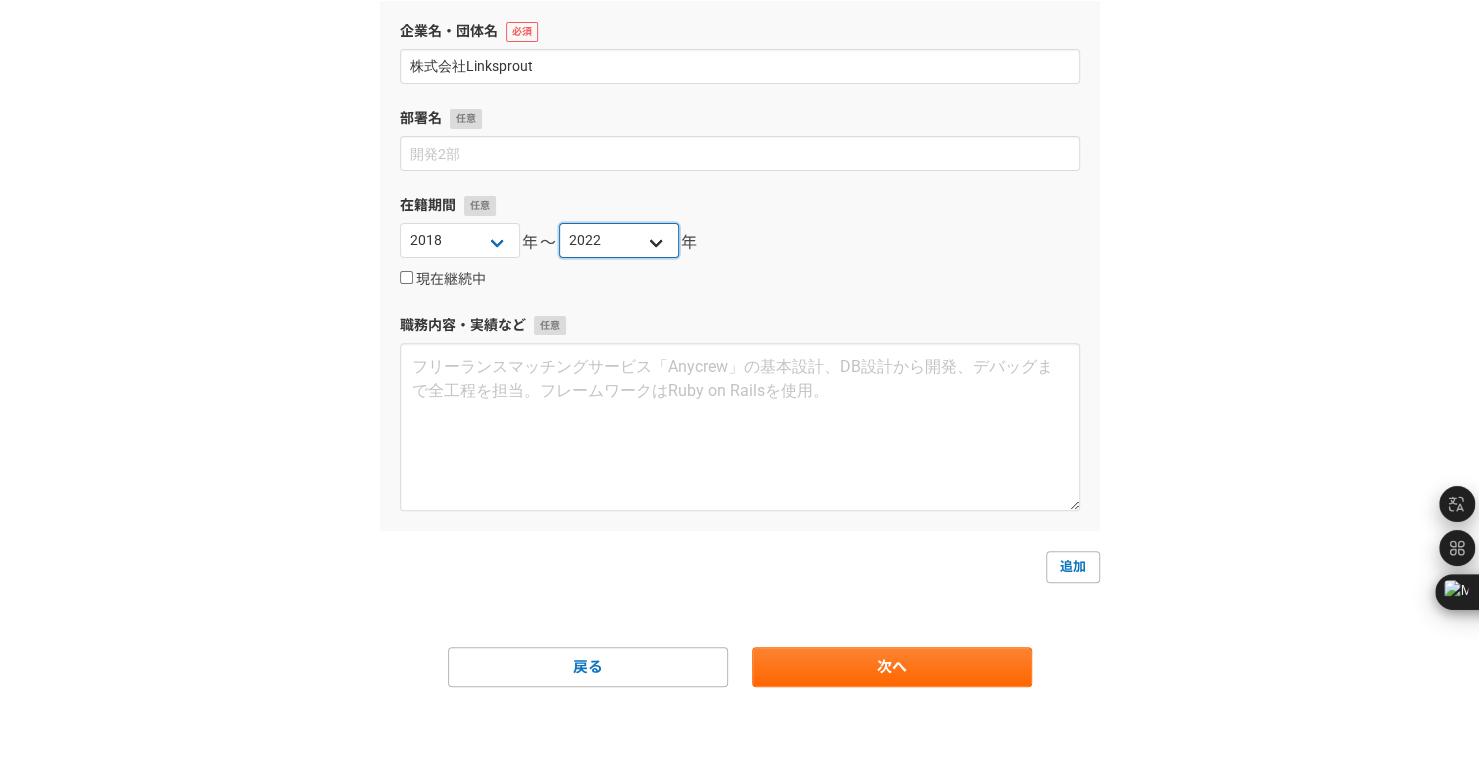 click on "2025 2024 2023 2022 2021 2020 2019 2018 2017 2016 2015 2014 2013 2012 2011 2010 2009 2008 2007 2006 2005 2004 2003 2002 2001 2000 1999 1998 1997 1996 1995 1994 1993 1992 1991 1990 1989 1988 1987 1986 1985 1984 1983 1982 1981 1980 1979 1978 1977 1976" at bounding box center [619, 240] 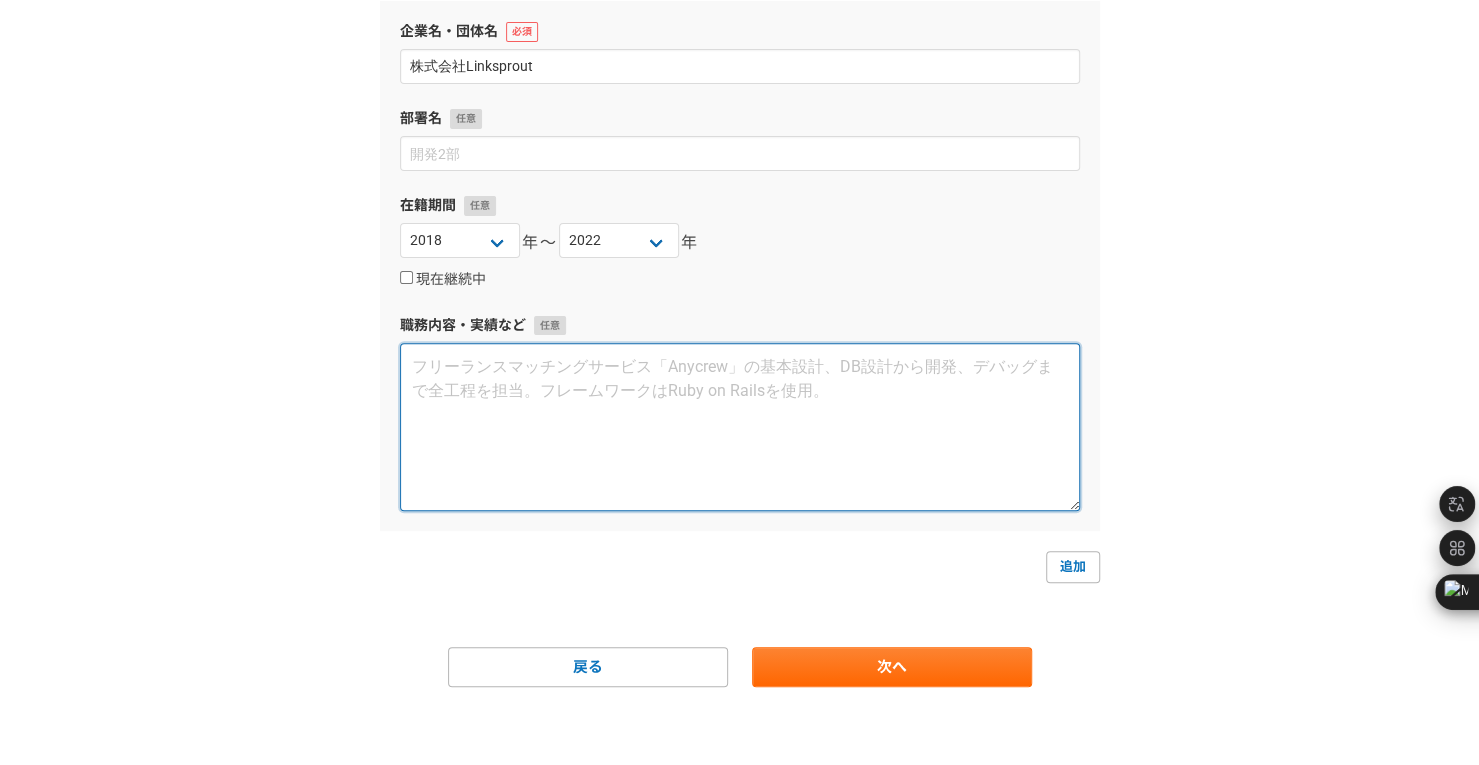 click at bounding box center (740, 427) 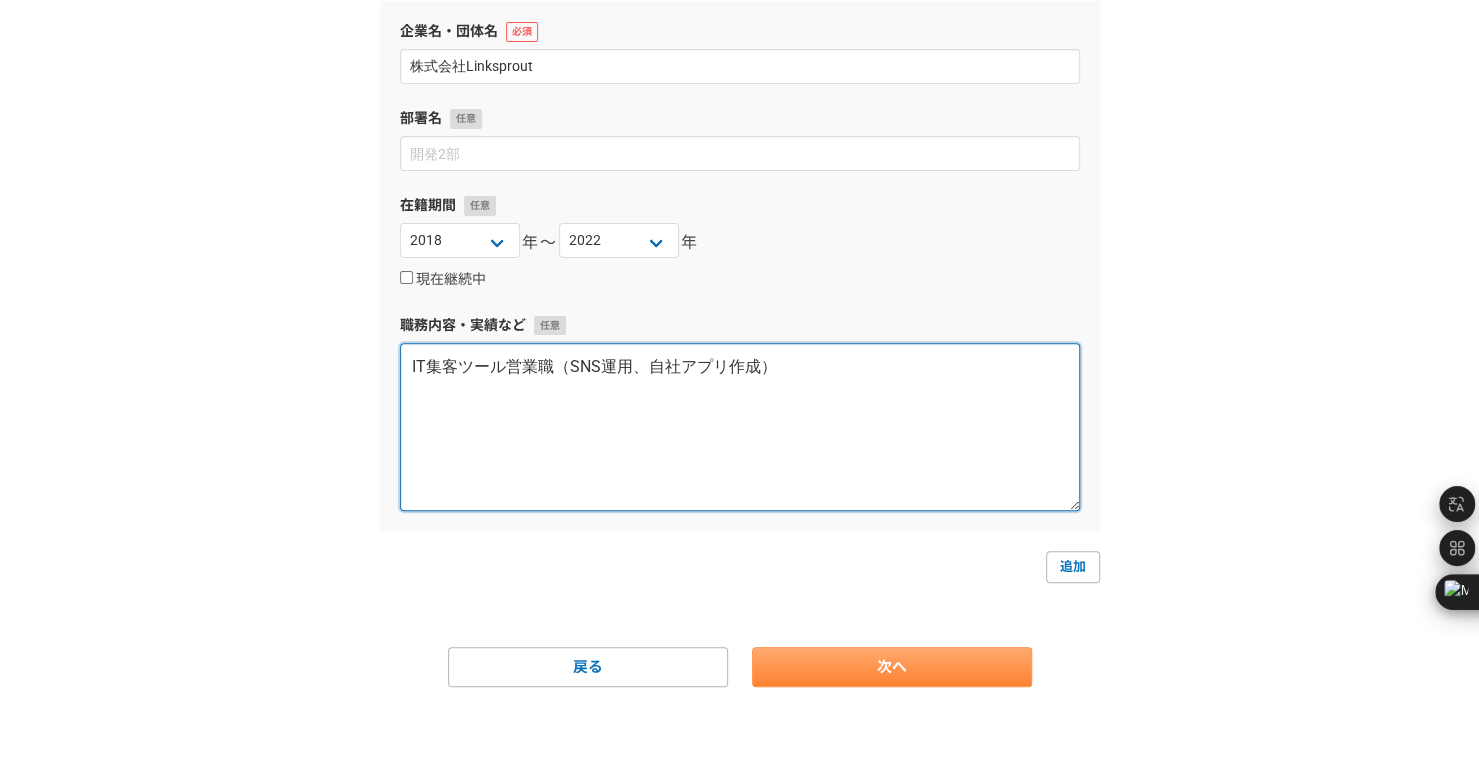 type on "IT集客ツール営業職（SNS運用、自社アプリ作成）" 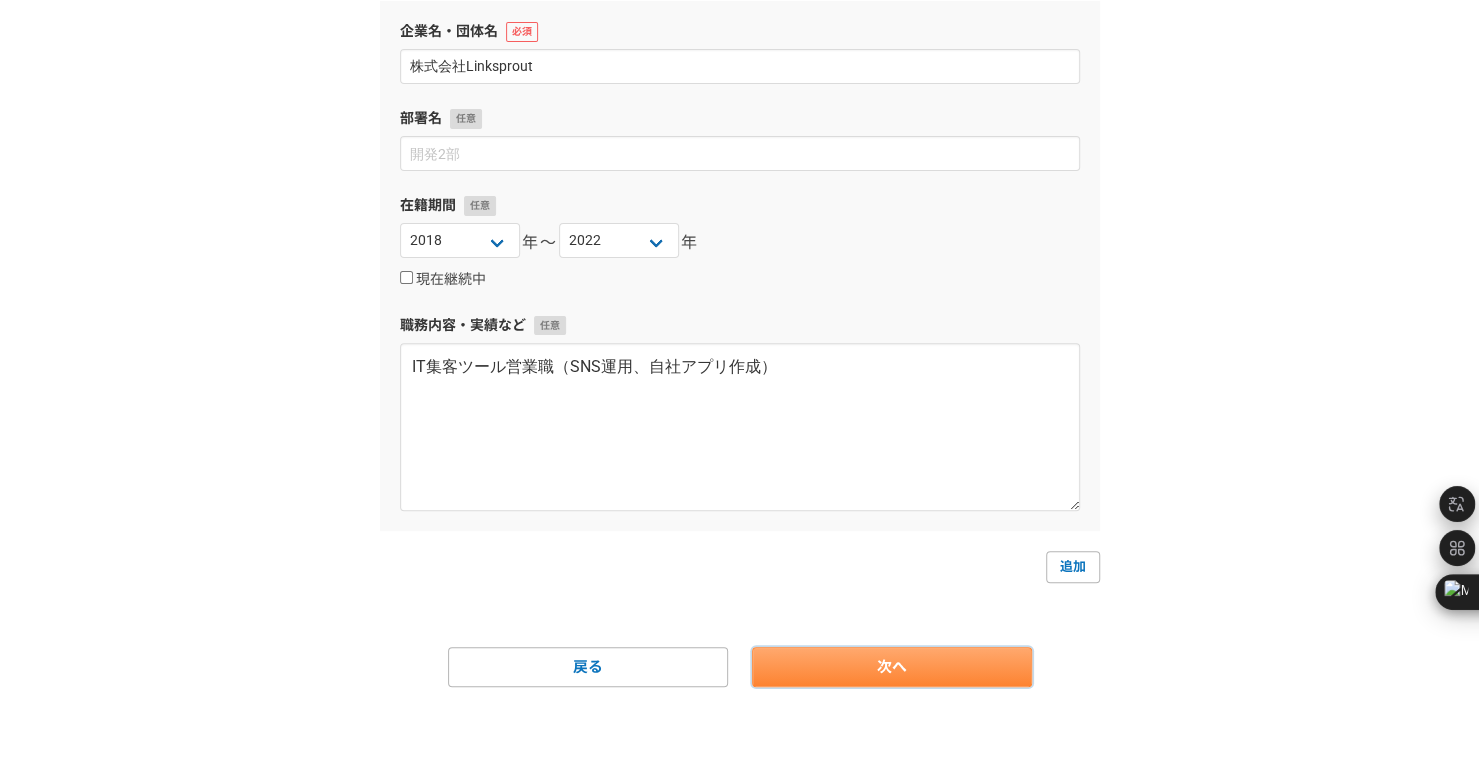 click on "次へ" at bounding box center [892, 667] 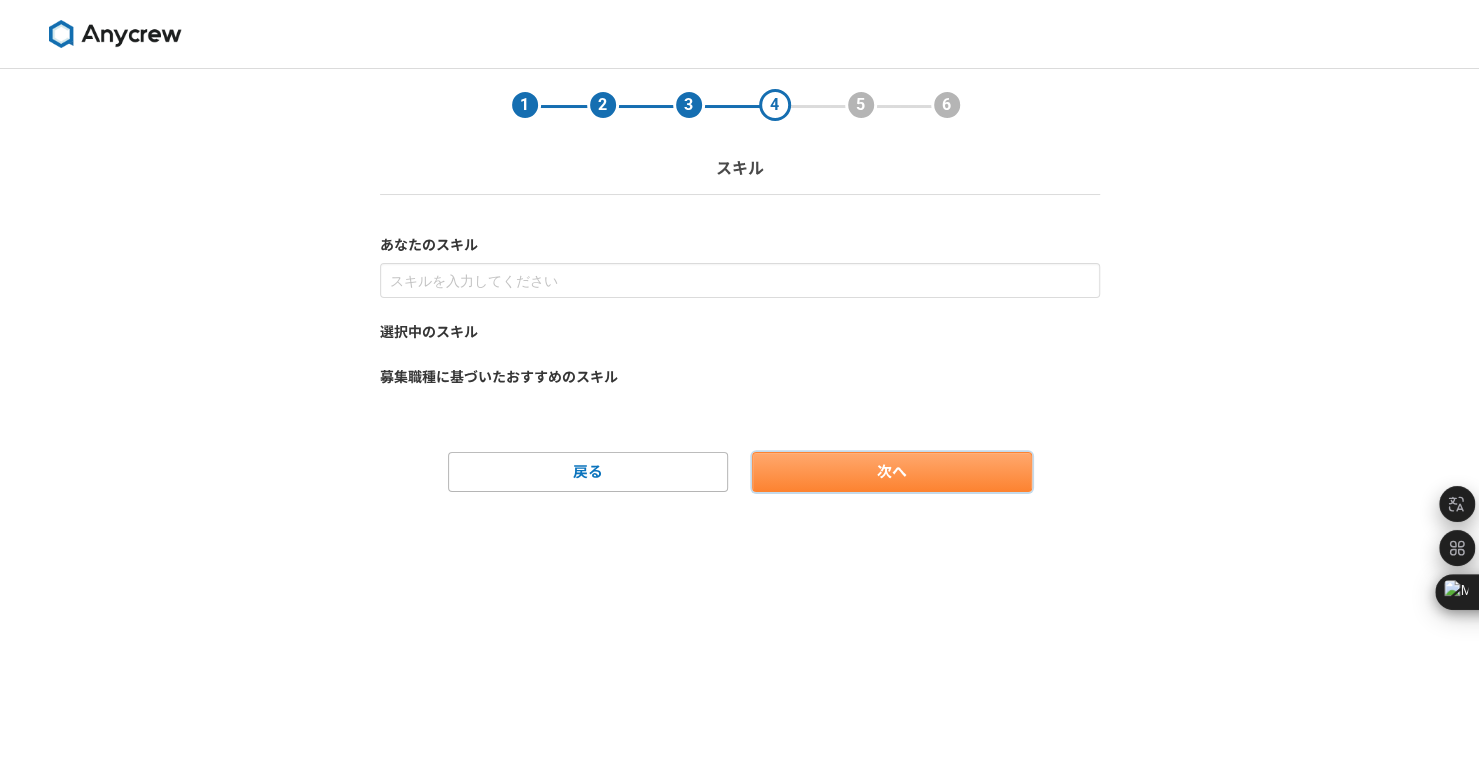 scroll, scrollTop: 0, scrollLeft: 0, axis: both 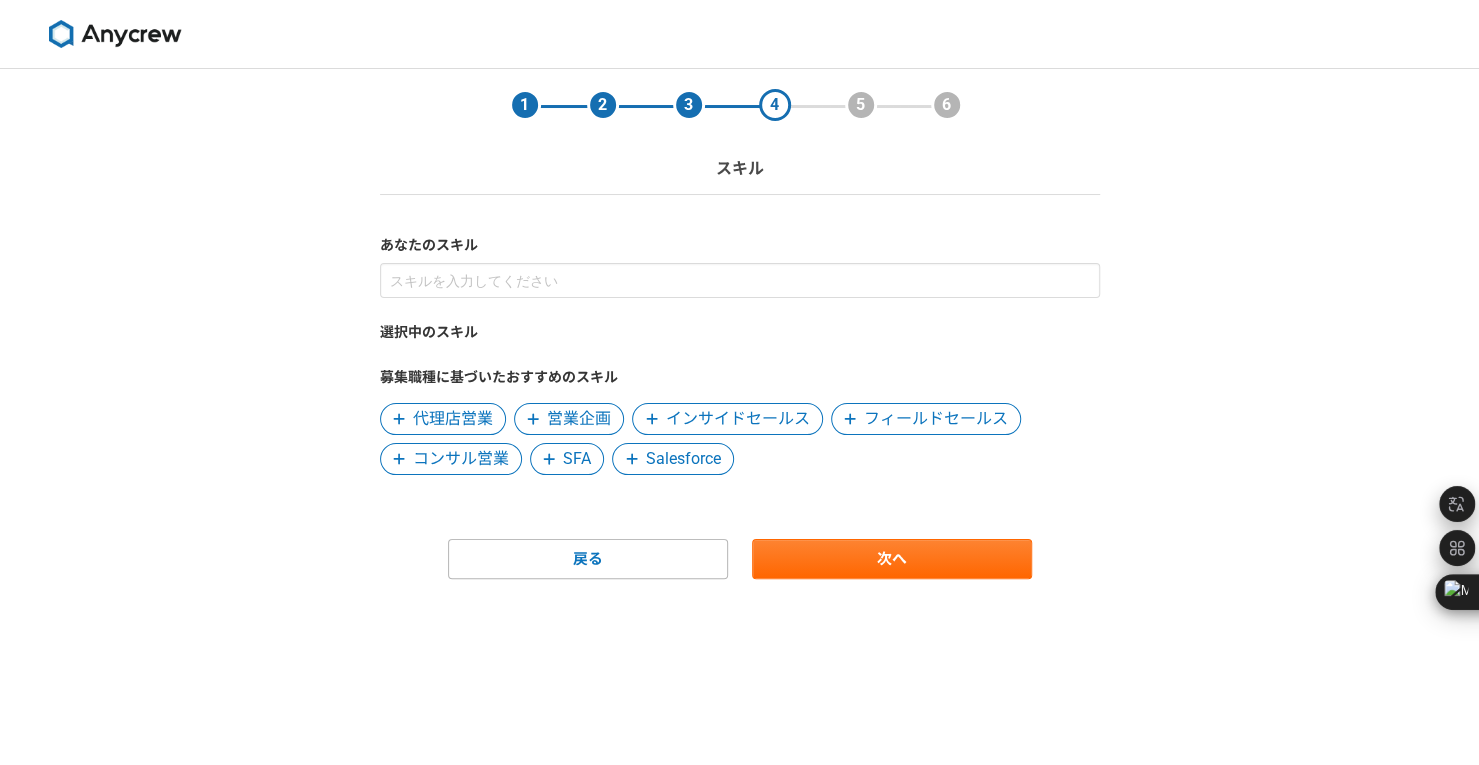 click on "フィールドセールス" at bounding box center [936, 419] 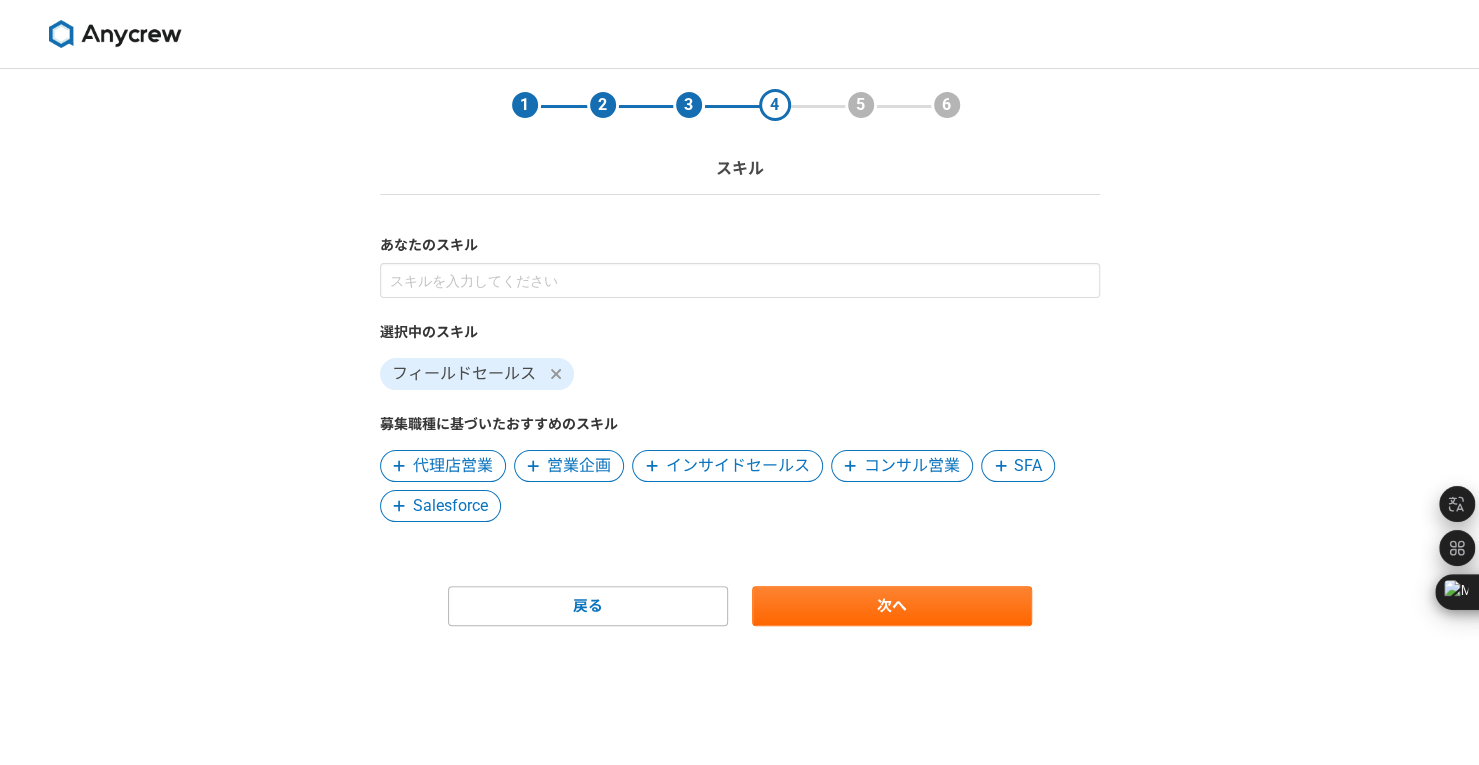 click on "インサイドセールス" at bounding box center (738, 466) 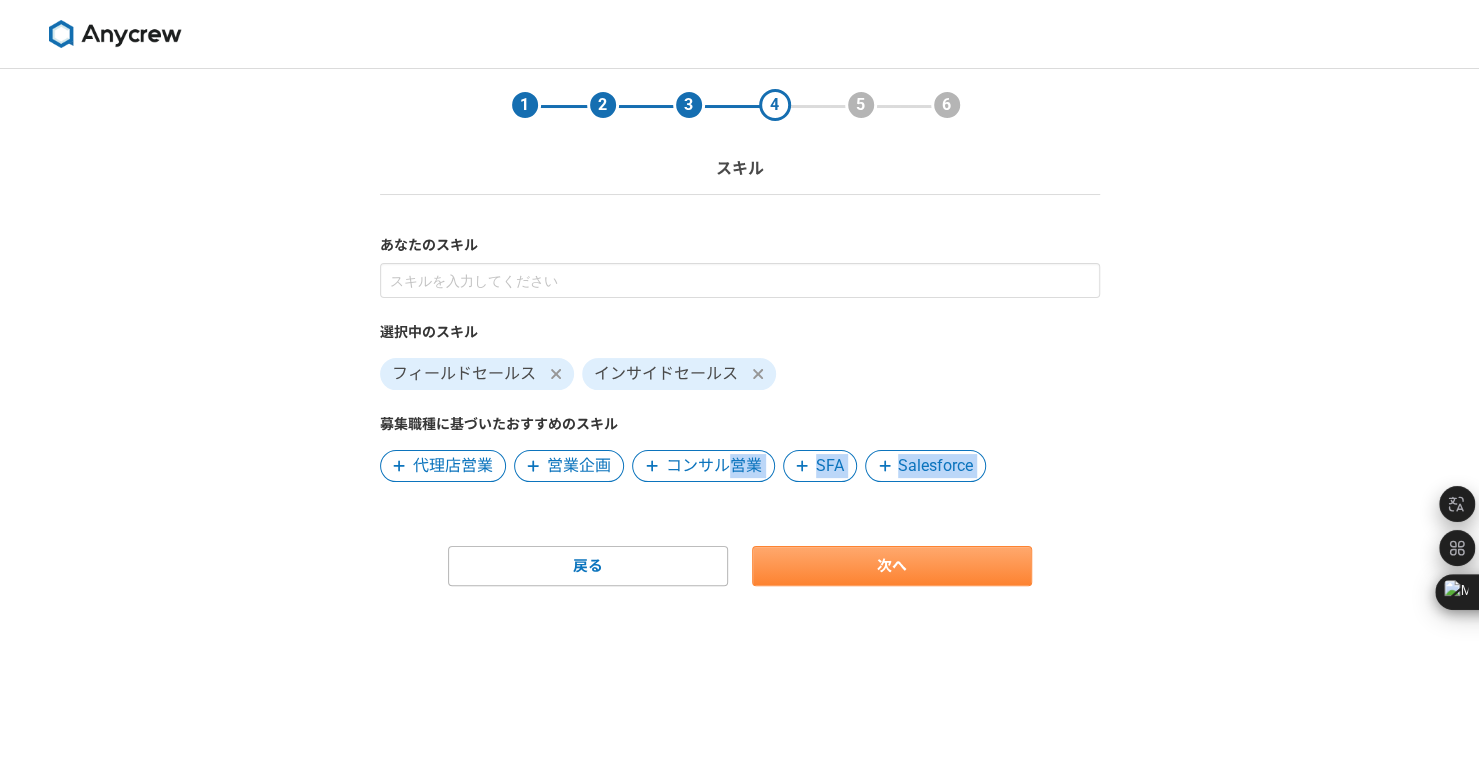 drag, startPoint x: 737, startPoint y: 470, endPoint x: 880, endPoint y: 564, distance: 171.1286 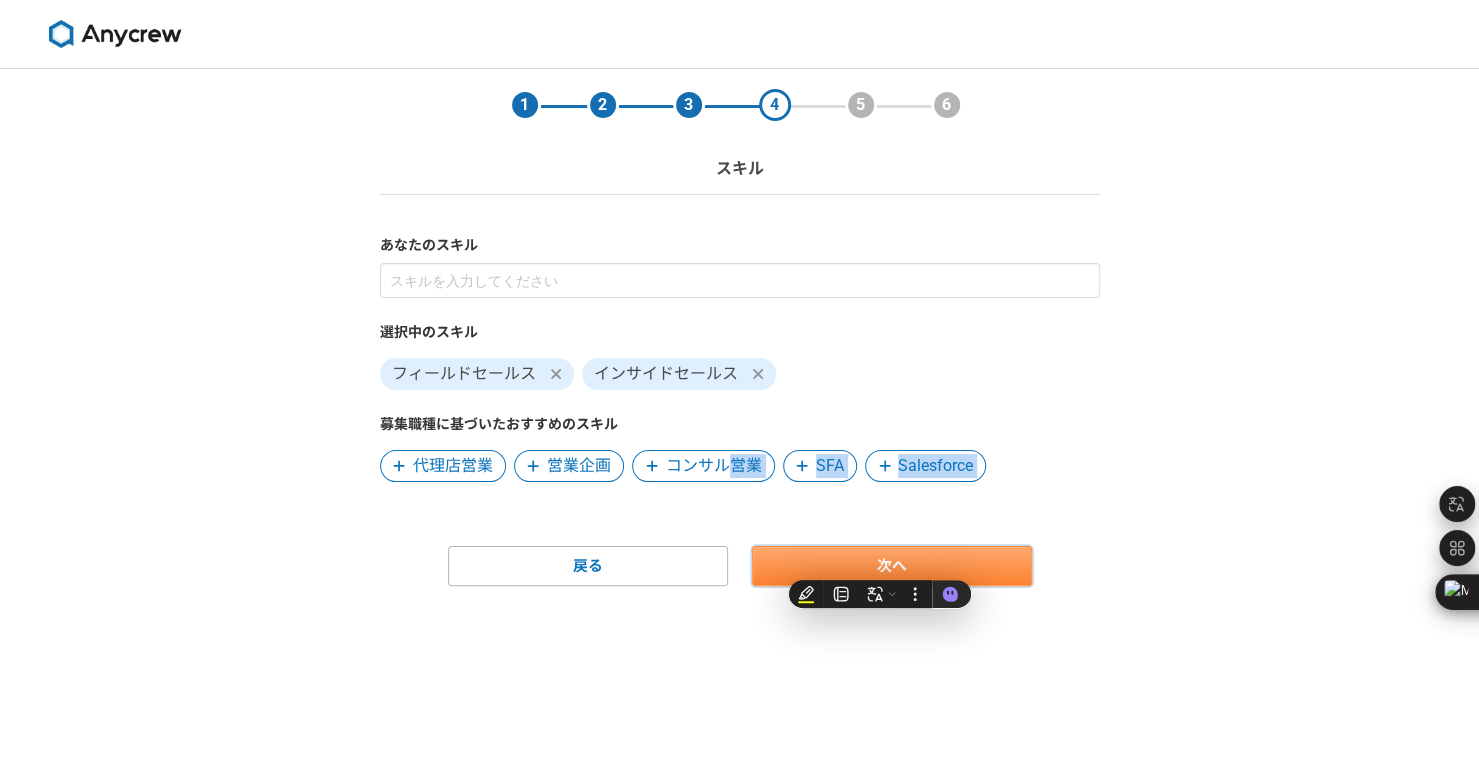 click on "次へ" at bounding box center [892, 566] 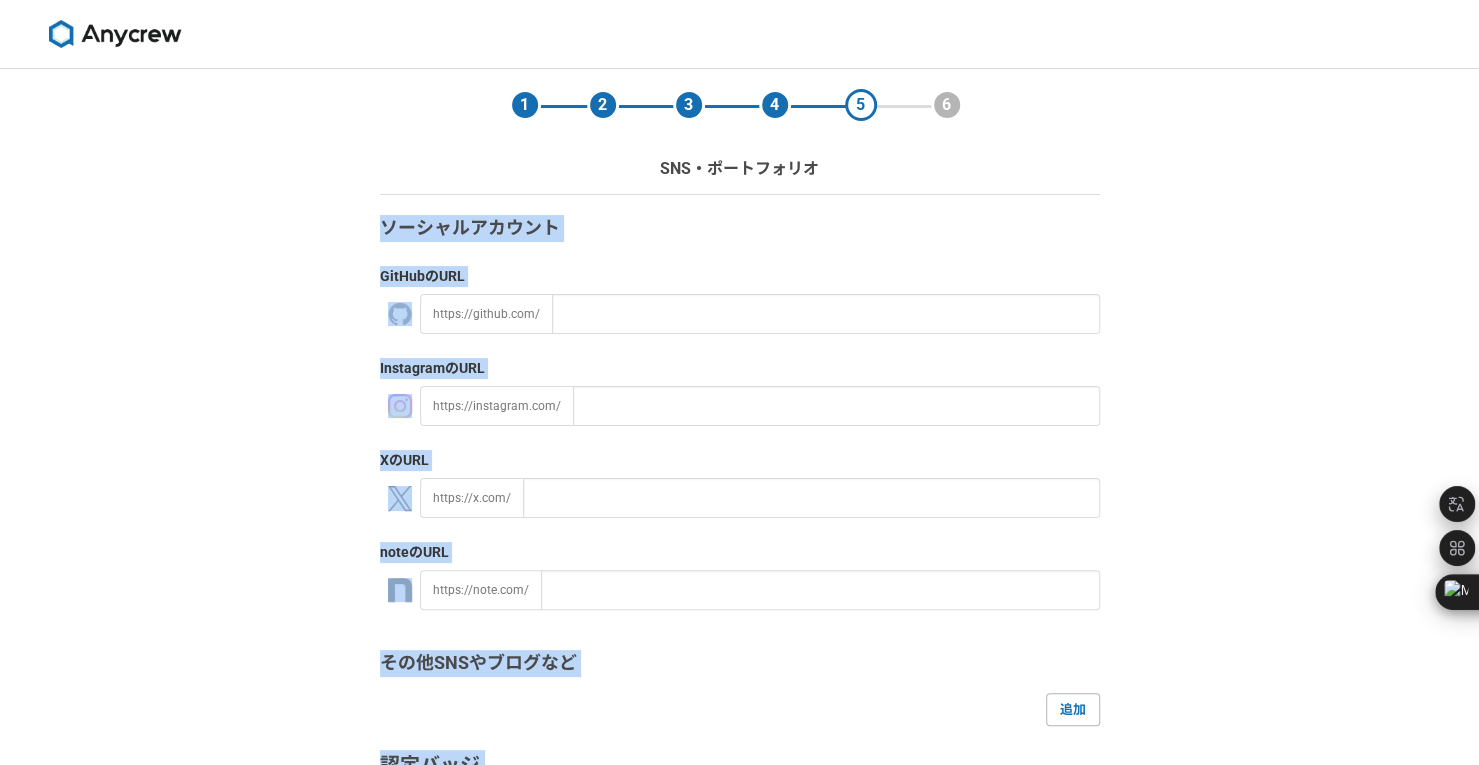 click on "ソーシャルアカウント" at bounding box center [740, 228] 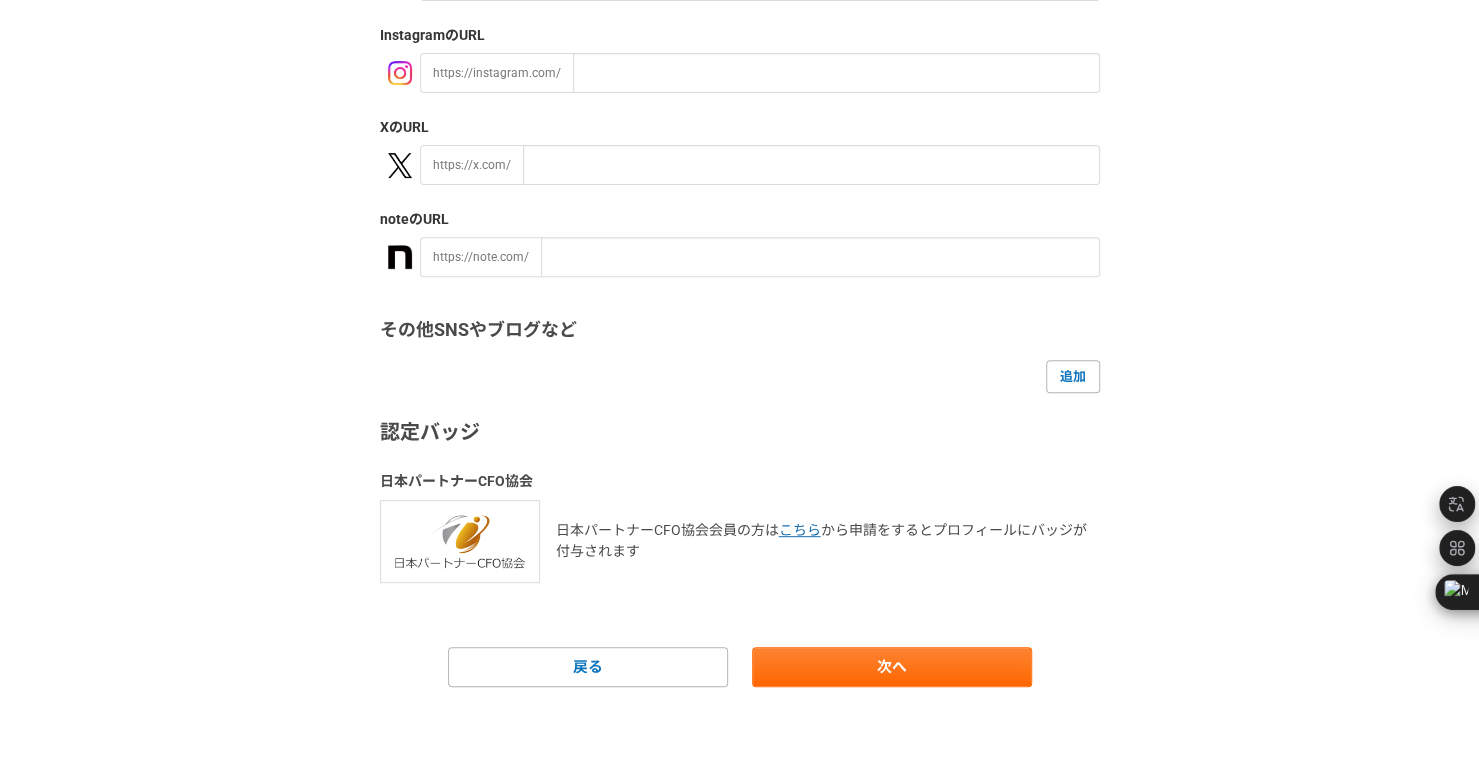 scroll, scrollTop: 311, scrollLeft: 0, axis: vertical 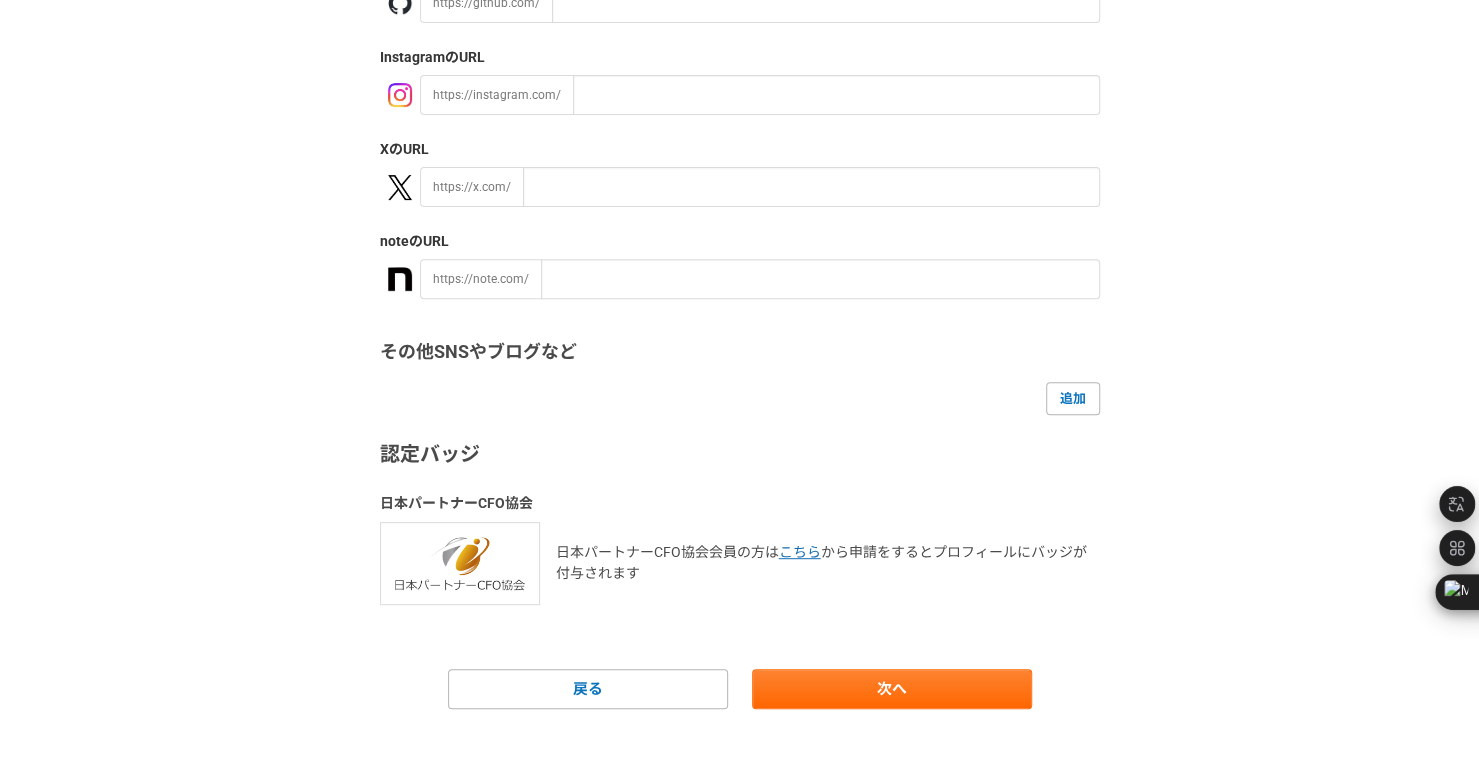 click on "1 2 3 4 5 6 SNS・ポートフォリオ ソーシャルアカウント GitHub のURL https://github.com/ Instagram のURL https://instagram.com/ X のURL https://x.com/ note のURL https://note.com/ その他SNSやブログなど 追加 認定バッジ 日本パートナーCFO協会 日本パートナーCFO協会会員の方は こちら から申請をするとプロフィールにバッジが付与されます 戻る 次へ" at bounding box center [740, 273] 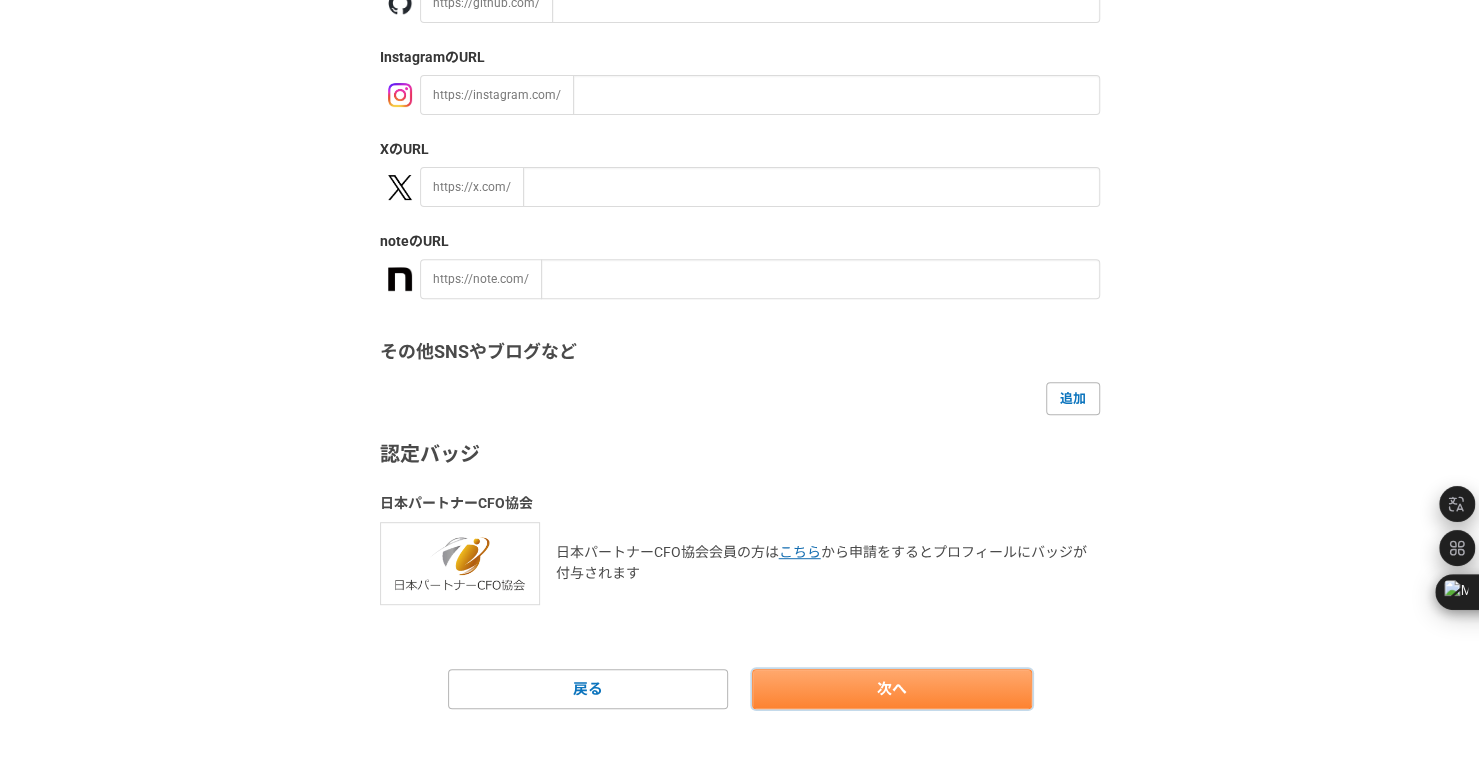 click on "次へ" at bounding box center (892, 689) 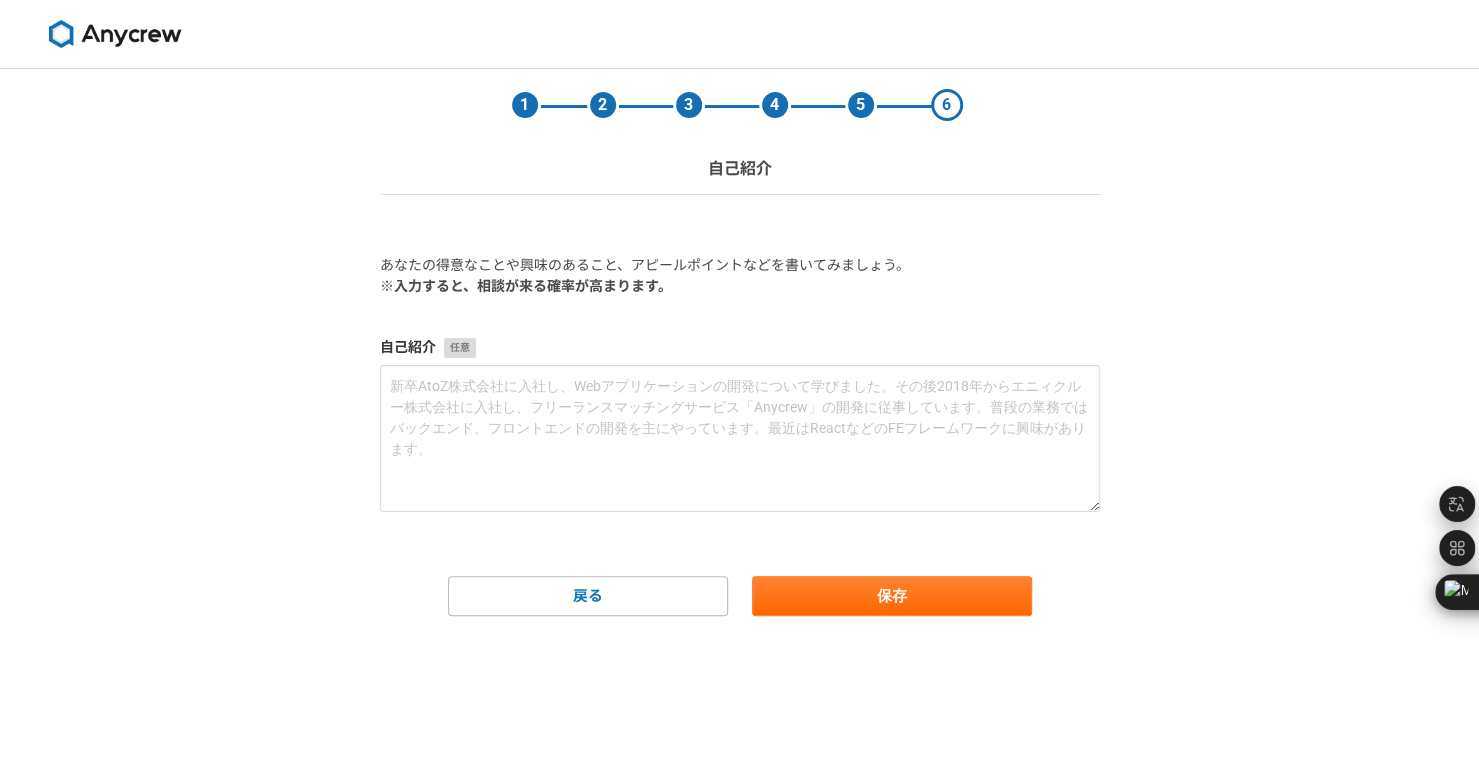 scroll, scrollTop: 0, scrollLeft: 0, axis: both 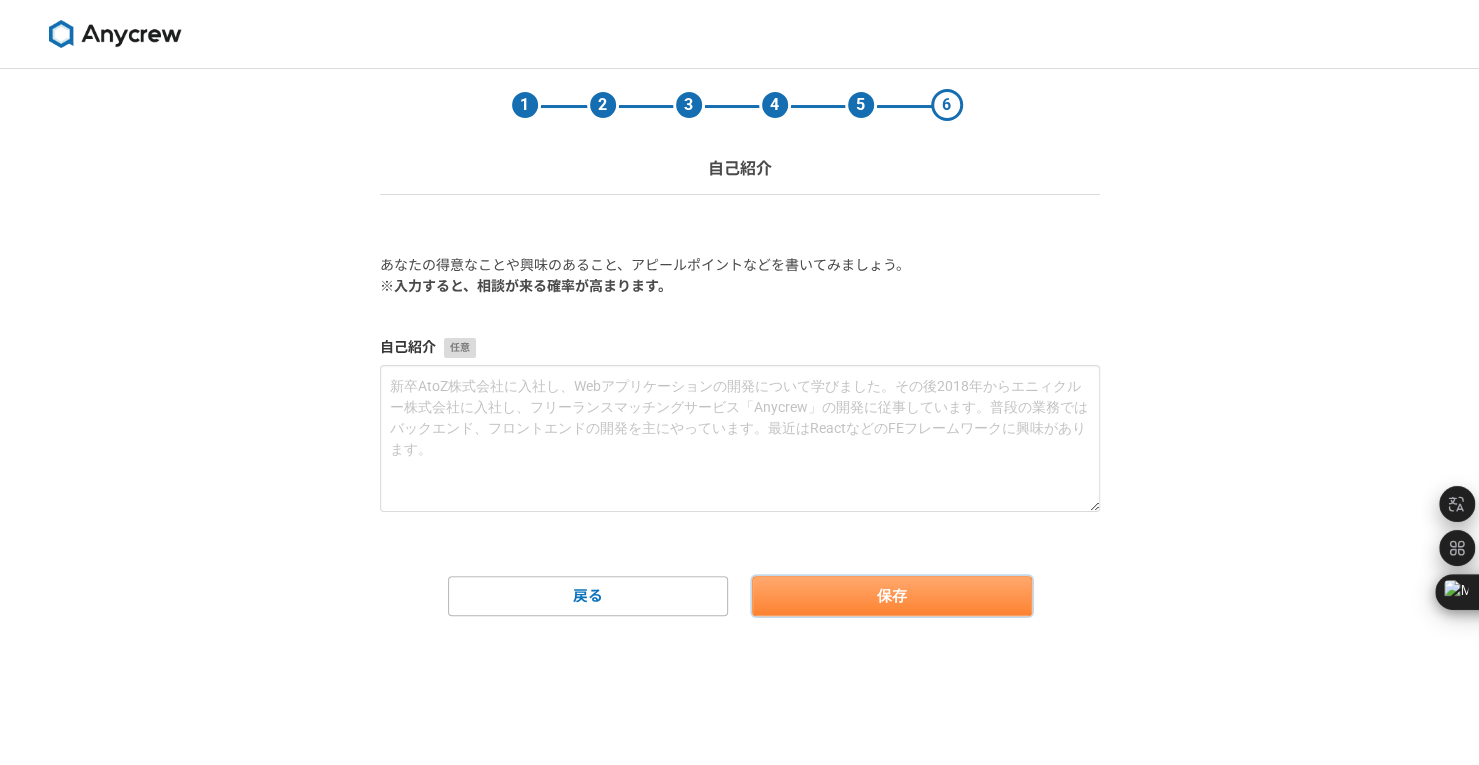 click on "保存" at bounding box center [892, 596] 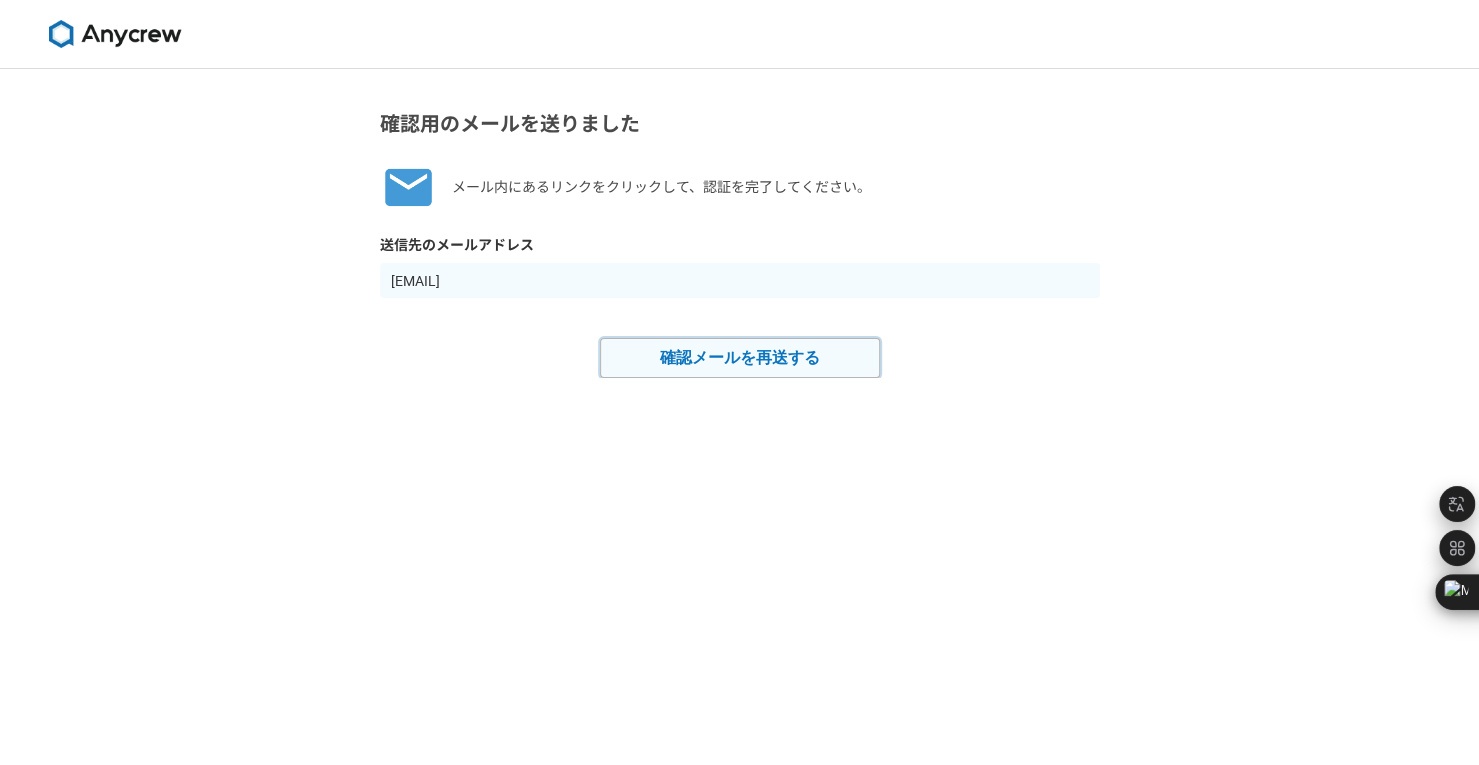 click on "確認メールを再送する" at bounding box center [740, 358] 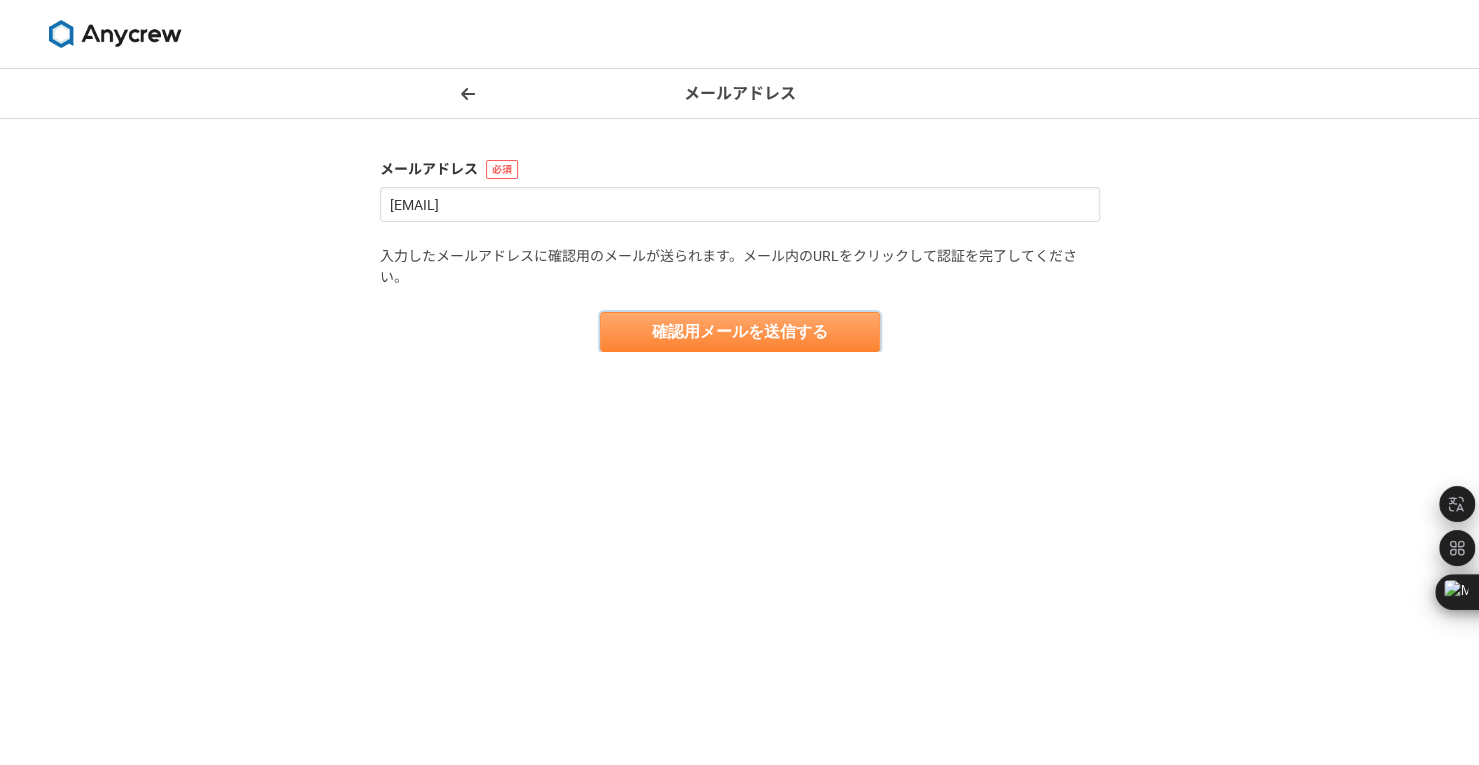 click on "確認用メールを送信する" at bounding box center (740, 332) 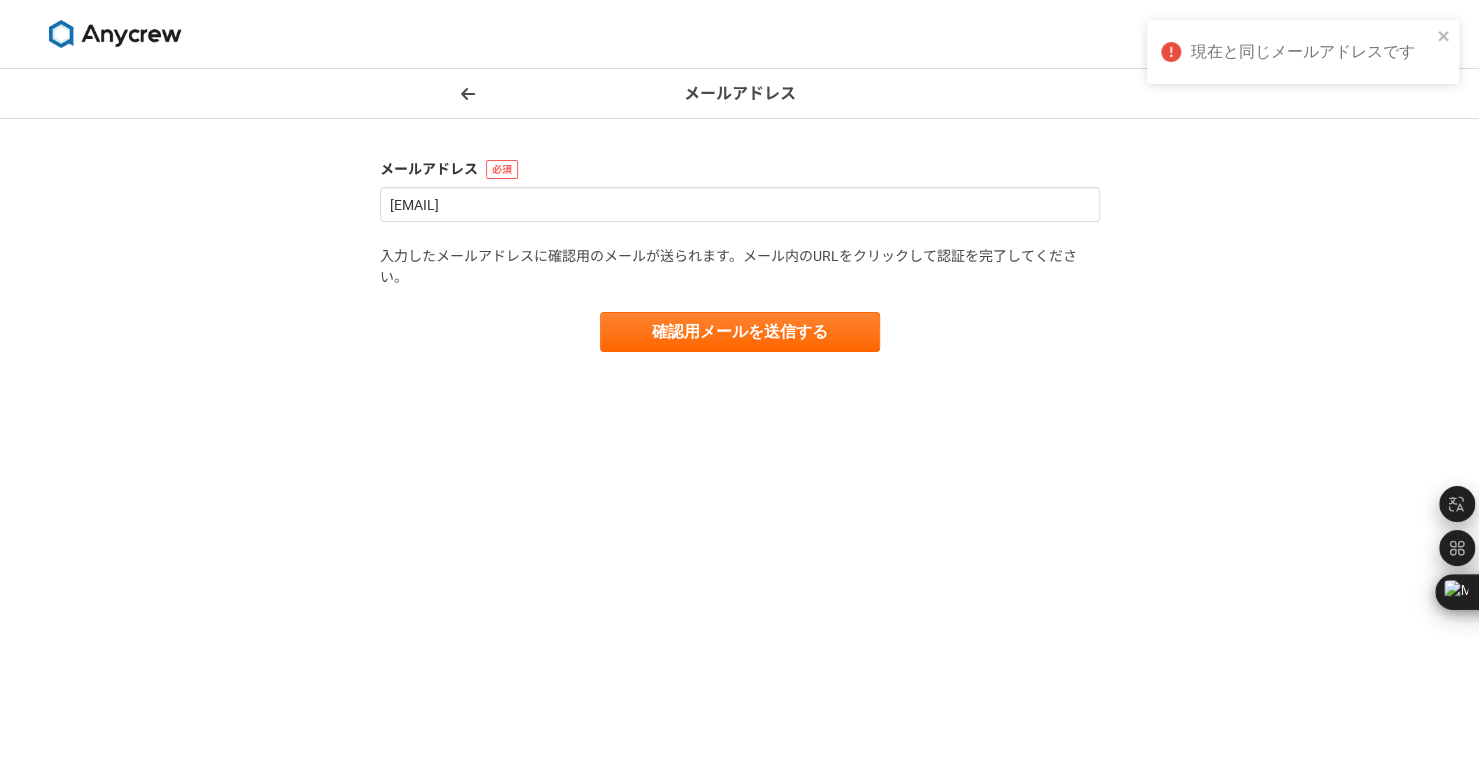 click at bounding box center [468, 94] 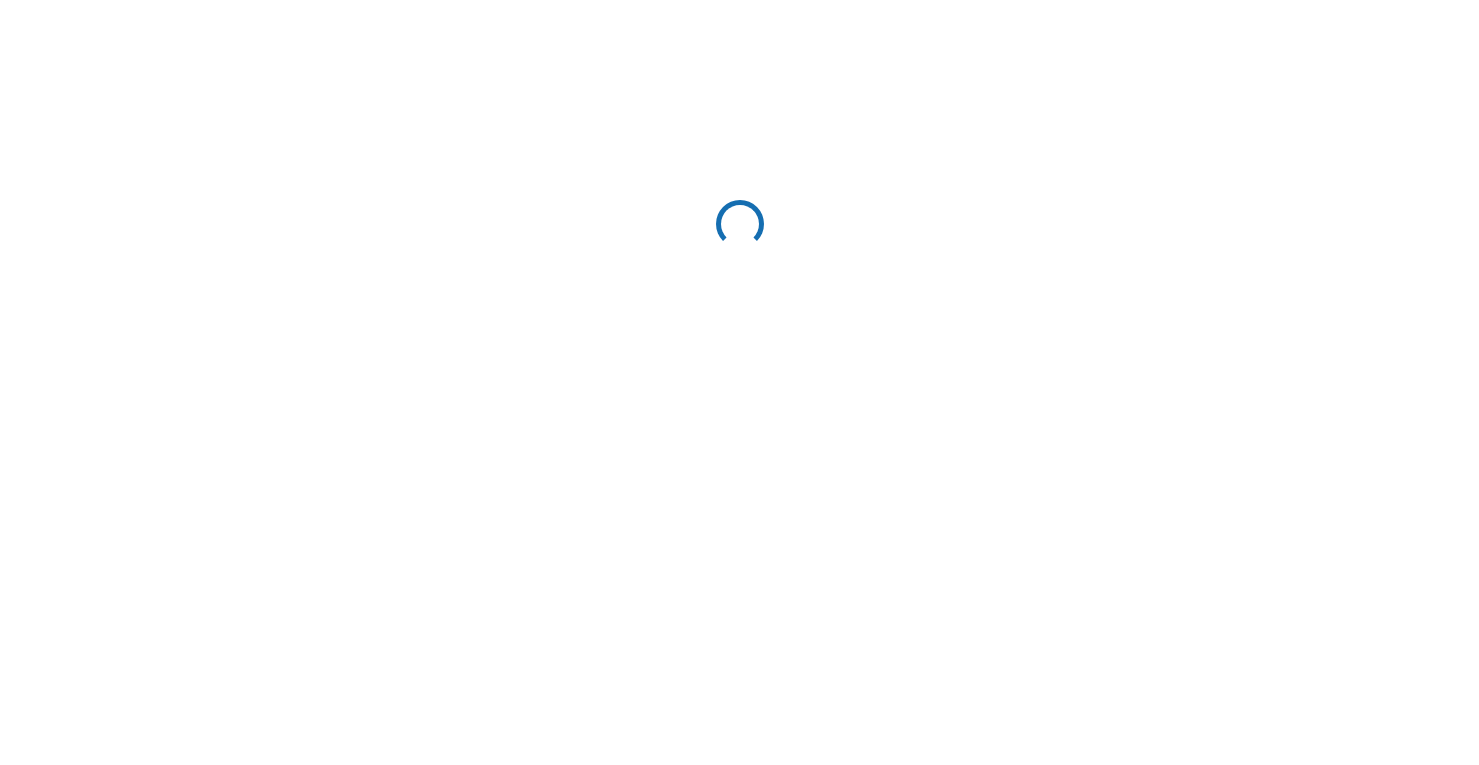 scroll, scrollTop: 0, scrollLeft: 0, axis: both 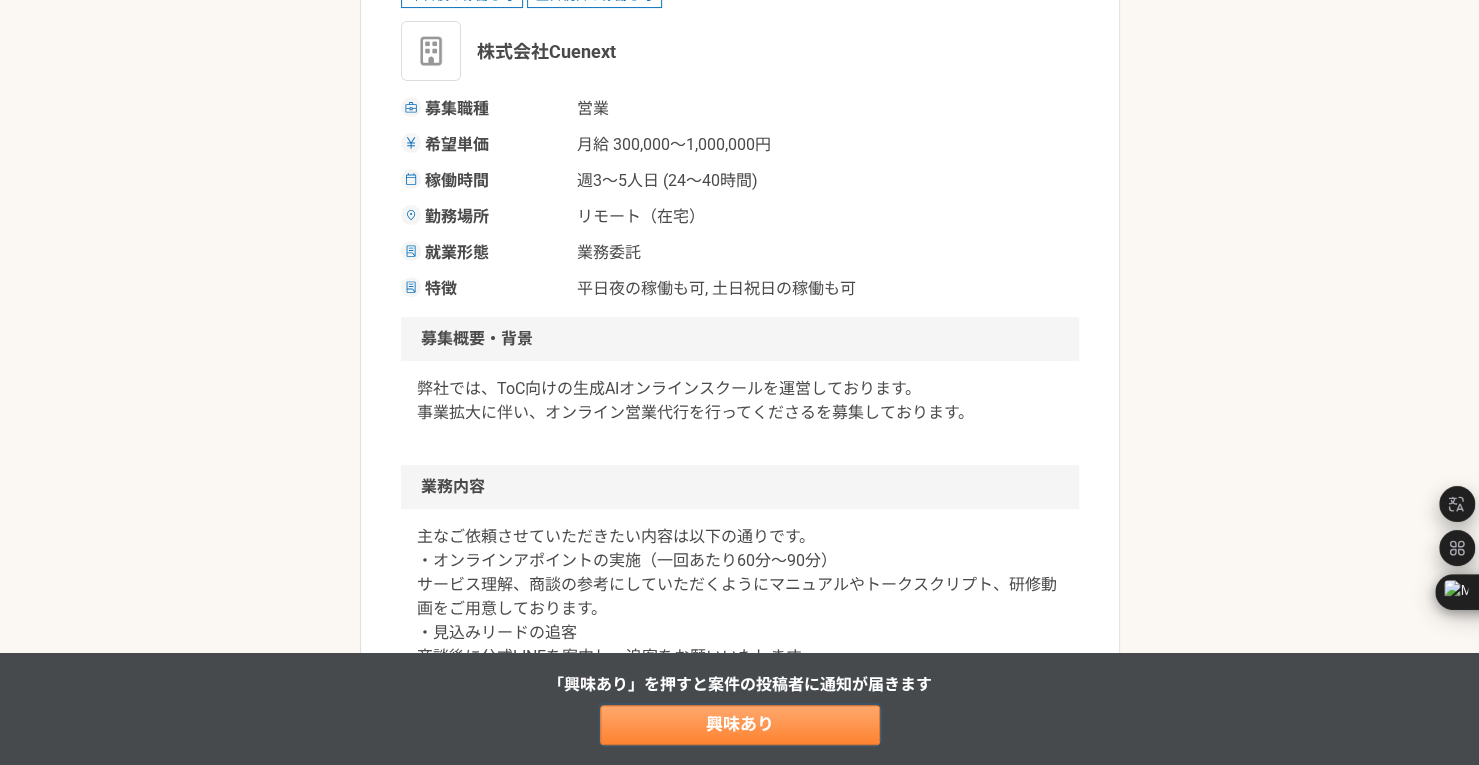 click on "興味あり" at bounding box center (740, 725) 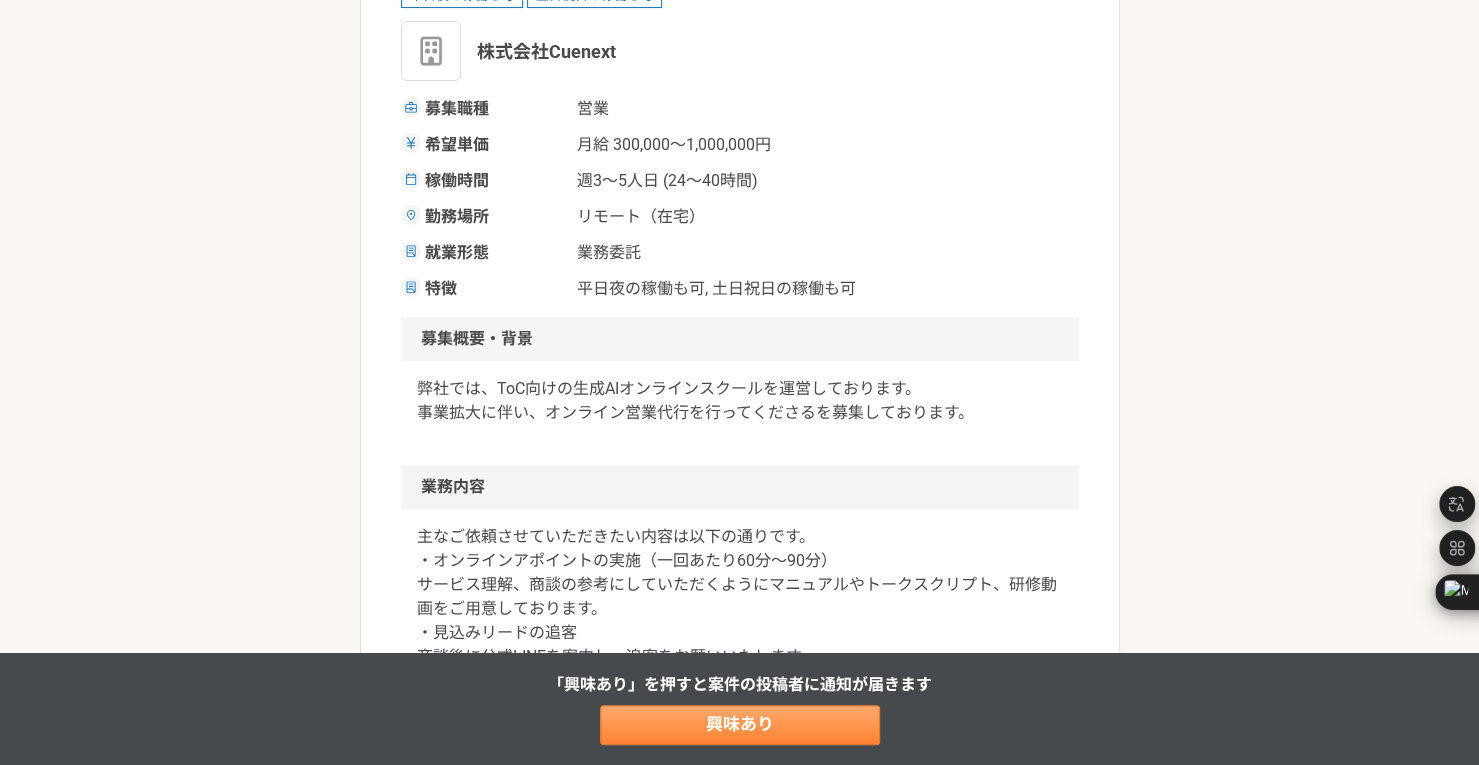 scroll, scrollTop: 0, scrollLeft: 0, axis: both 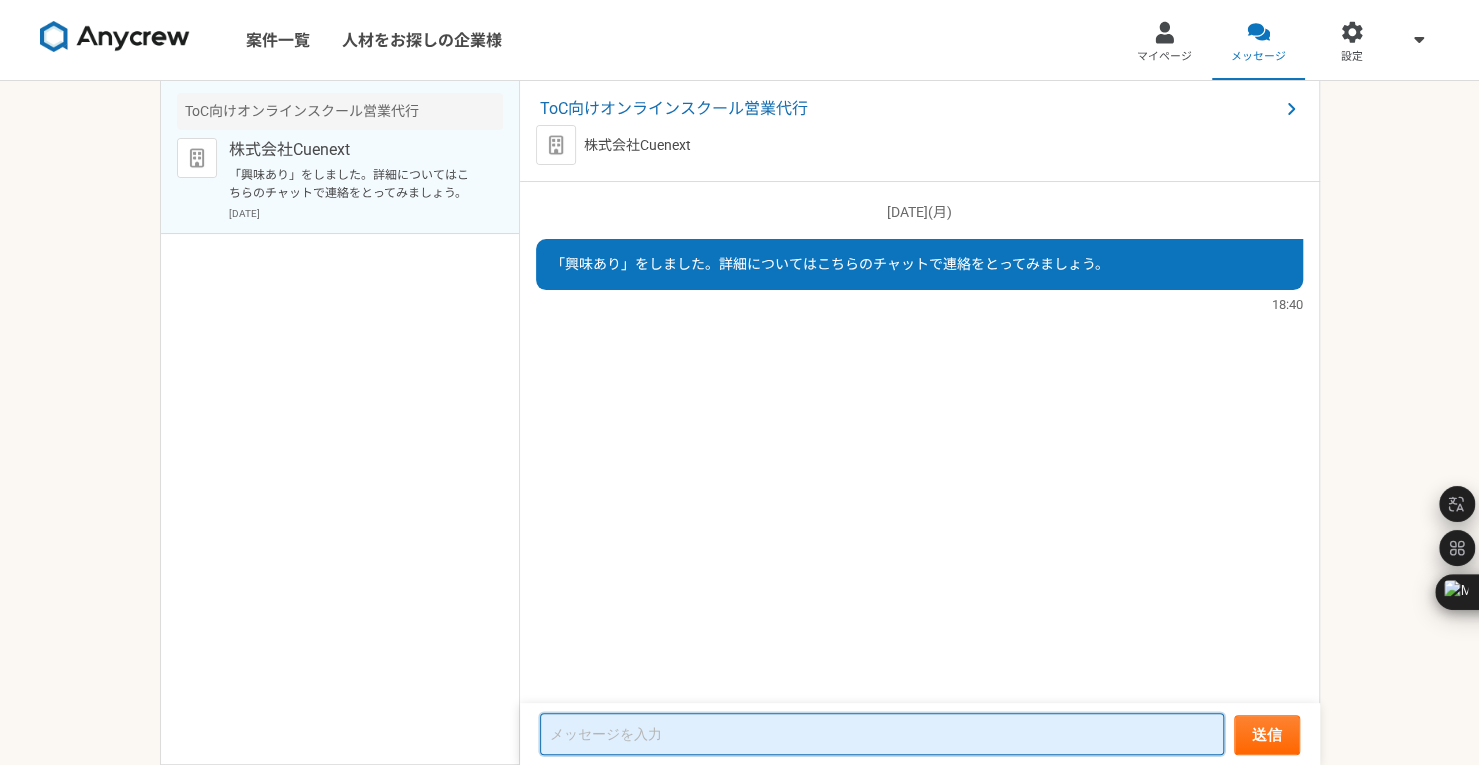 click at bounding box center (882, 734) 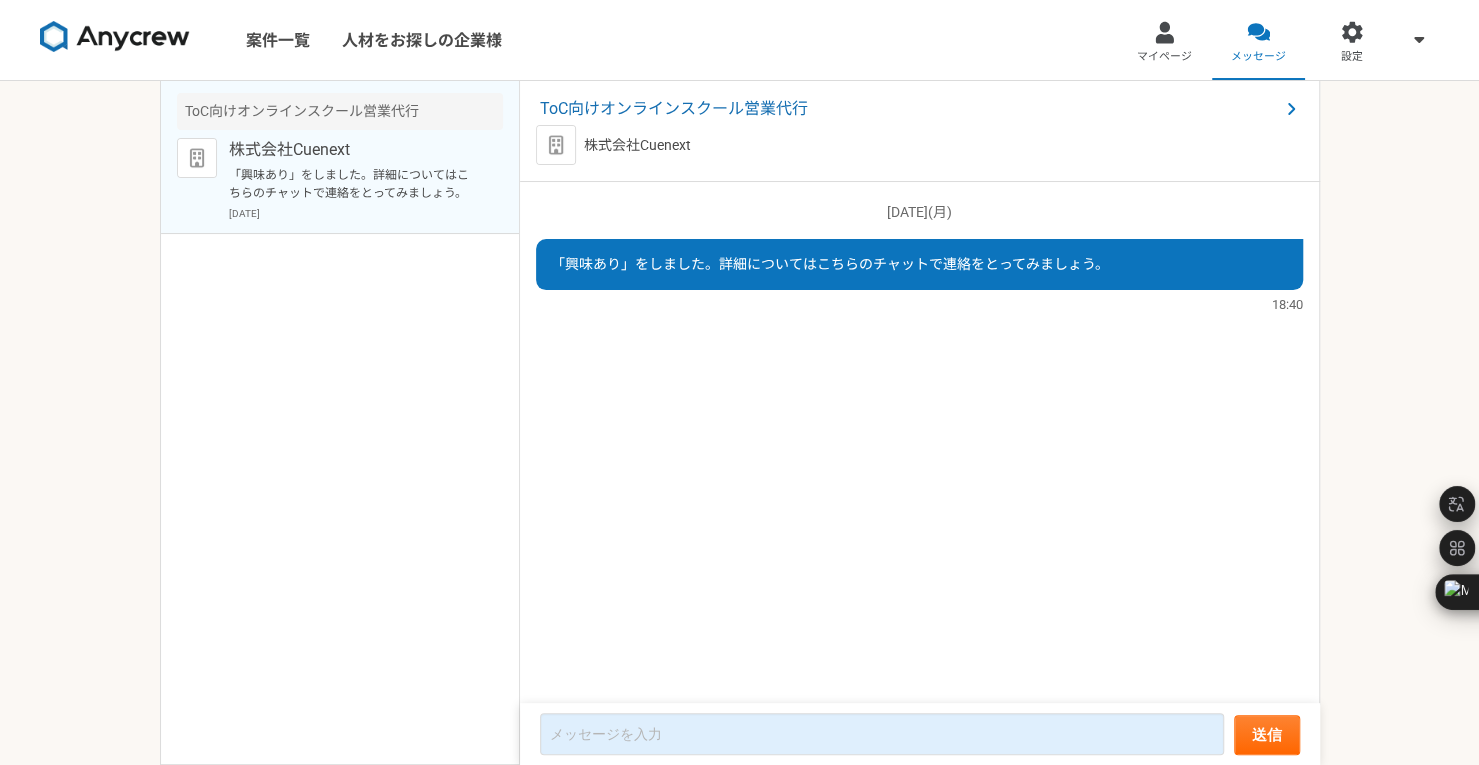 click on "ToC向けオンラインスクール営業代行 株式会社Cuenext 「興味あり」をしました。詳細についてはこちらのチャットで連絡をとってみましょう。 2025年8月4日" at bounding box center [340, 423] 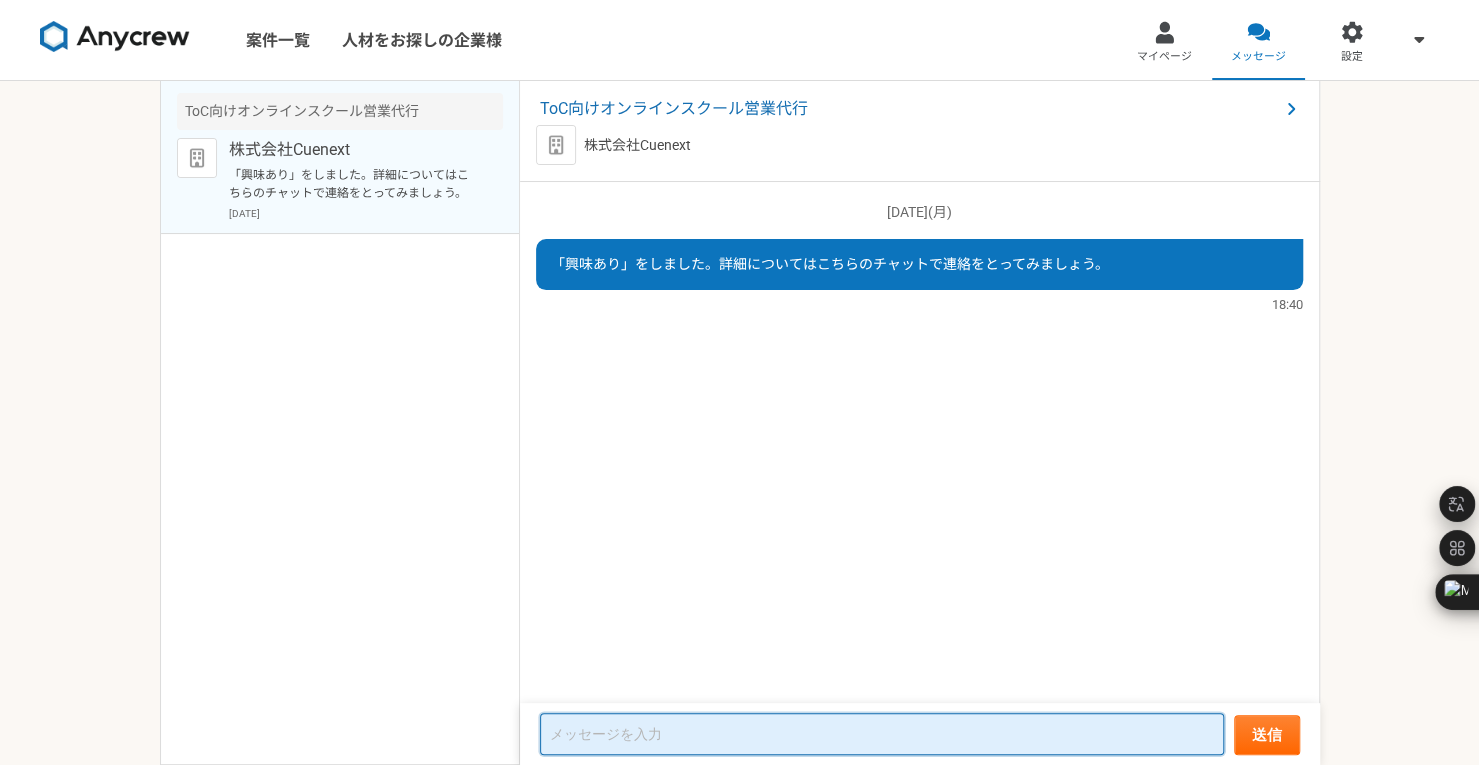click at bounding box center (882, 734) 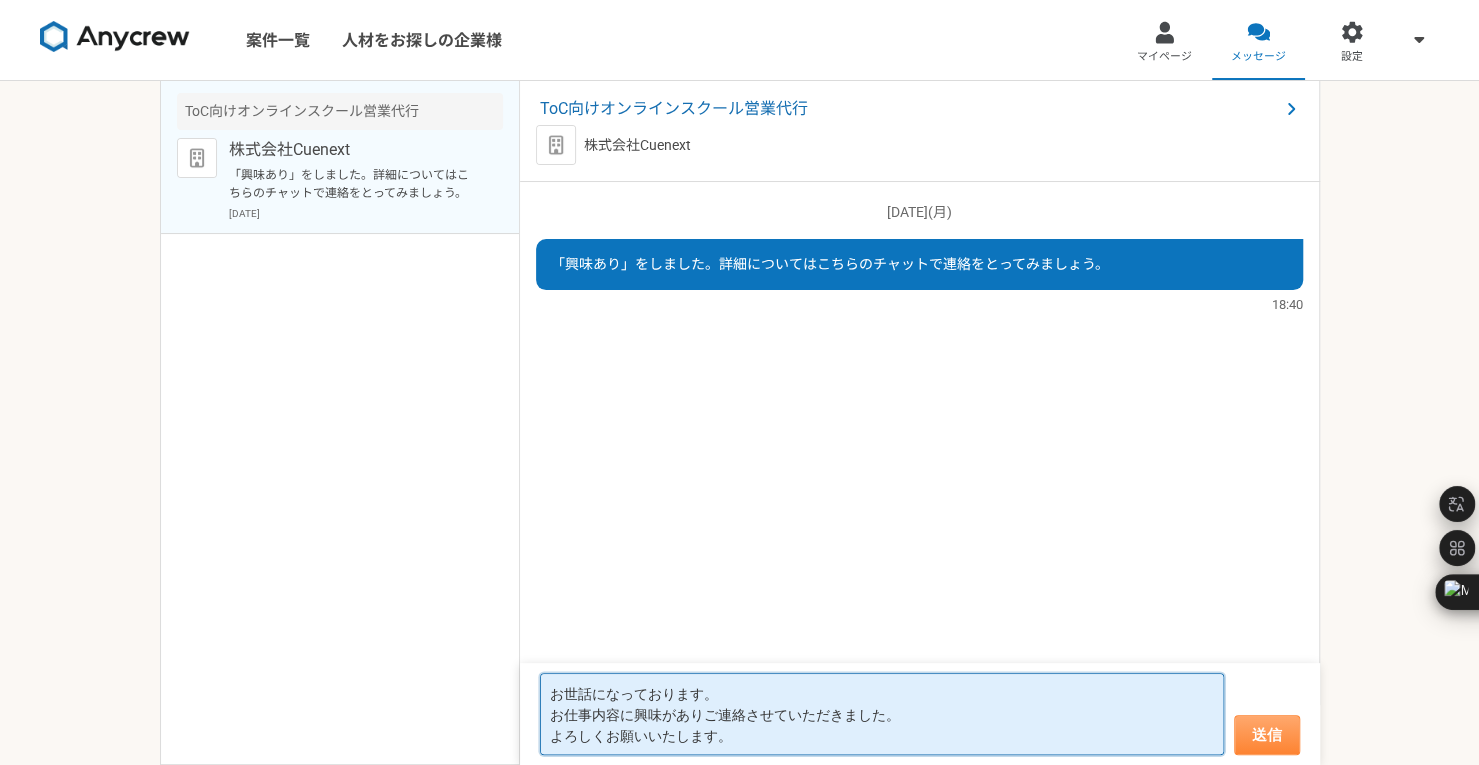 type on "お世話になっております。
お仕事内容に興味がありご連絡させていただきました。
よろしくお願いいたします。" 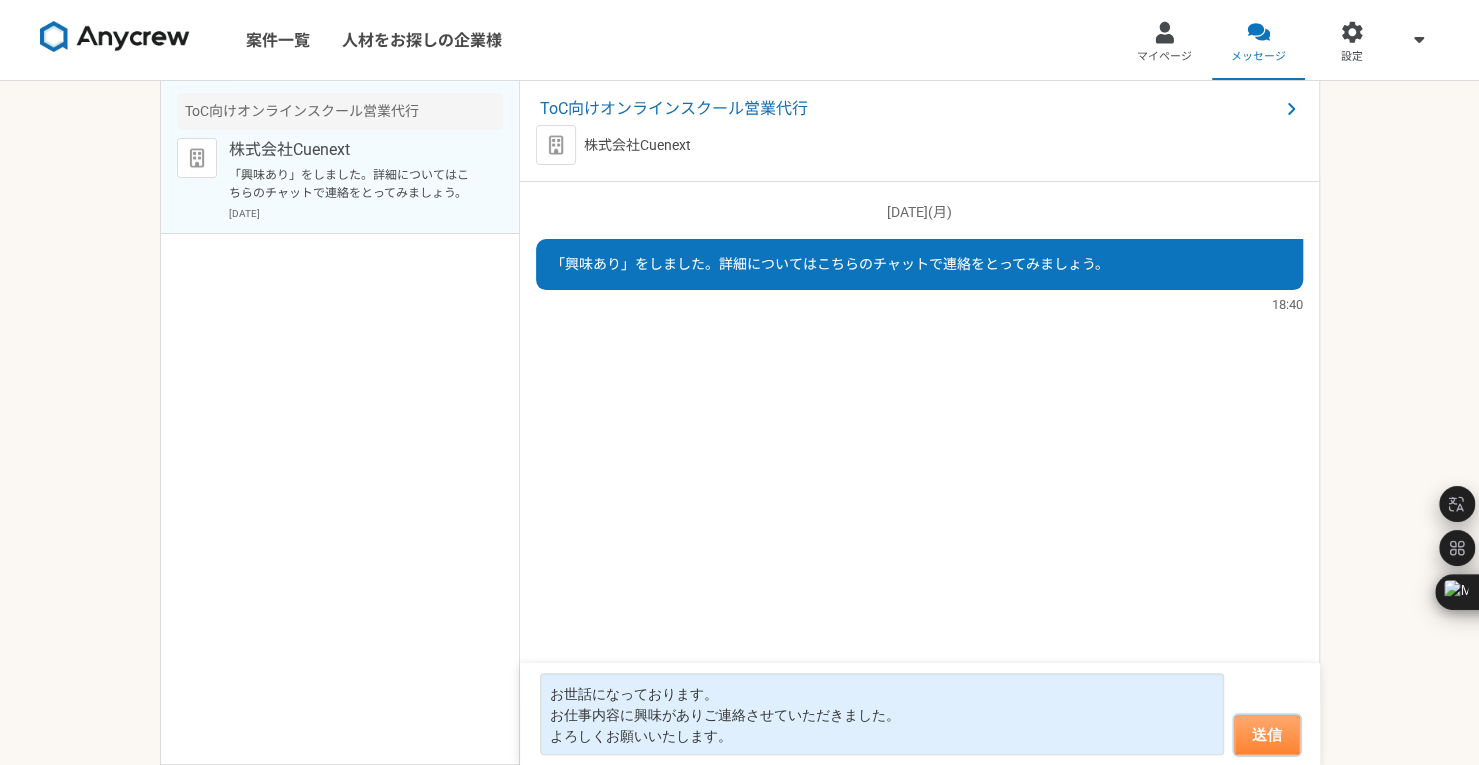 click on "送信" at bounding box center [1267, 735] 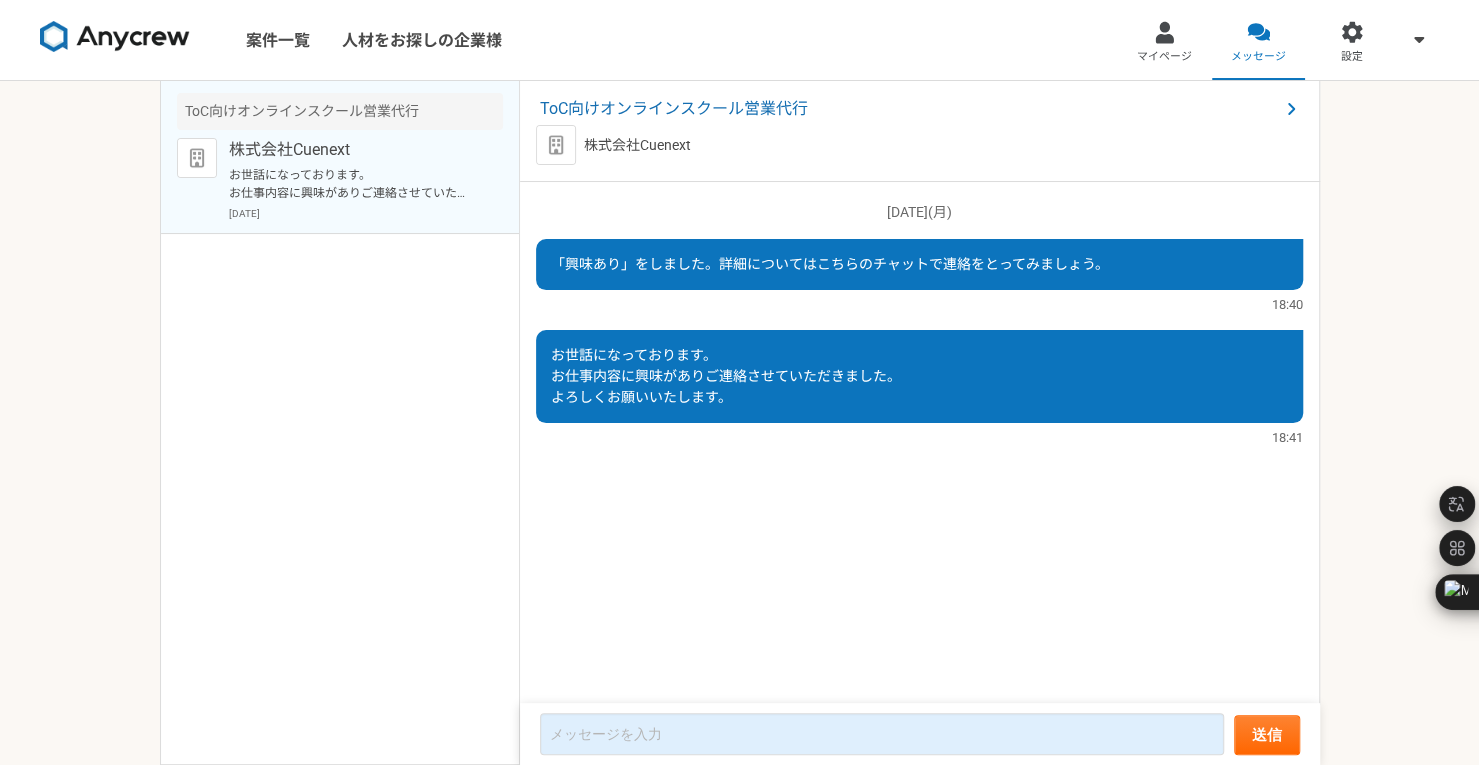 click on "ToC向けオンラインスクール営業代行 株式会社Cuenext お世話になっております。
お仕事内容に興味がありご連絡させていただきました。
よろしくお願いいたします。 2025年8月4日" at bounding box center (340, 423) 